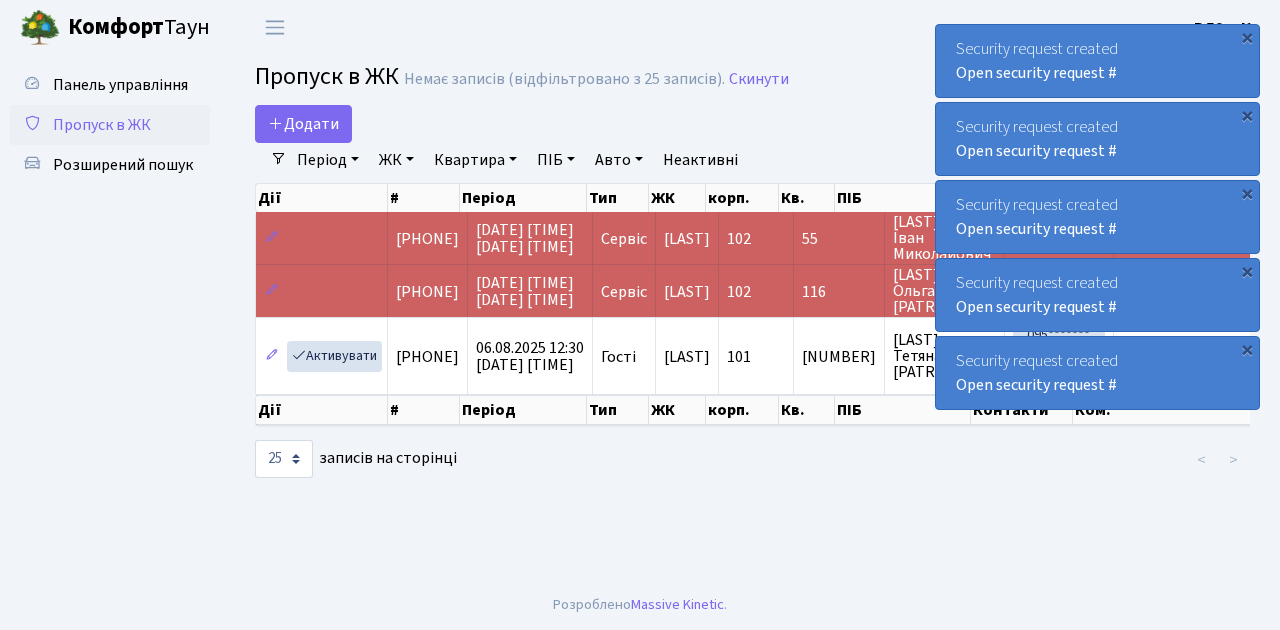 select on "25" 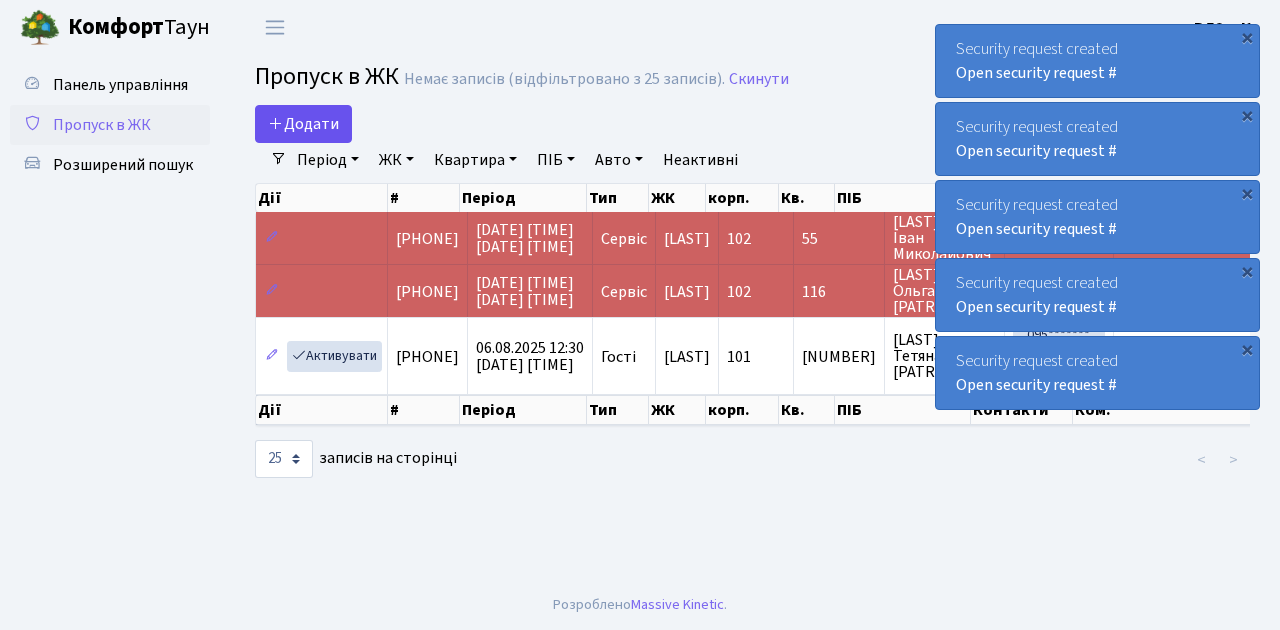 scroll, scrollTop: 0, scrollLeft: 0, axis: both 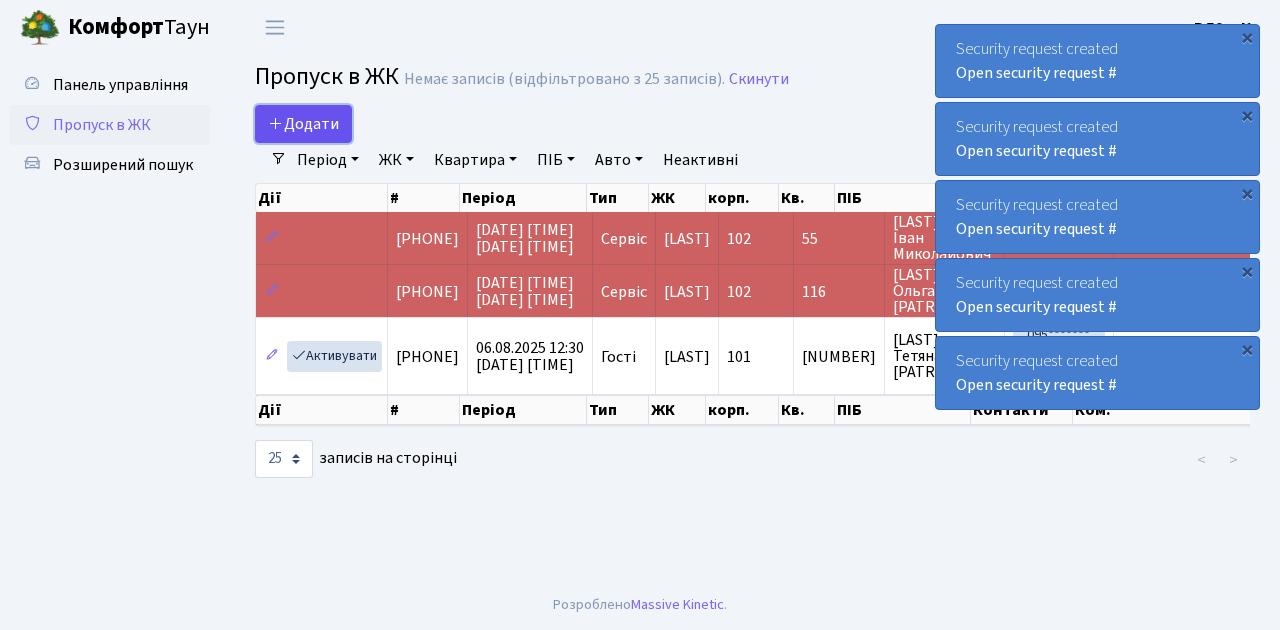 click on "Додати" at bounding box center [303, 124] 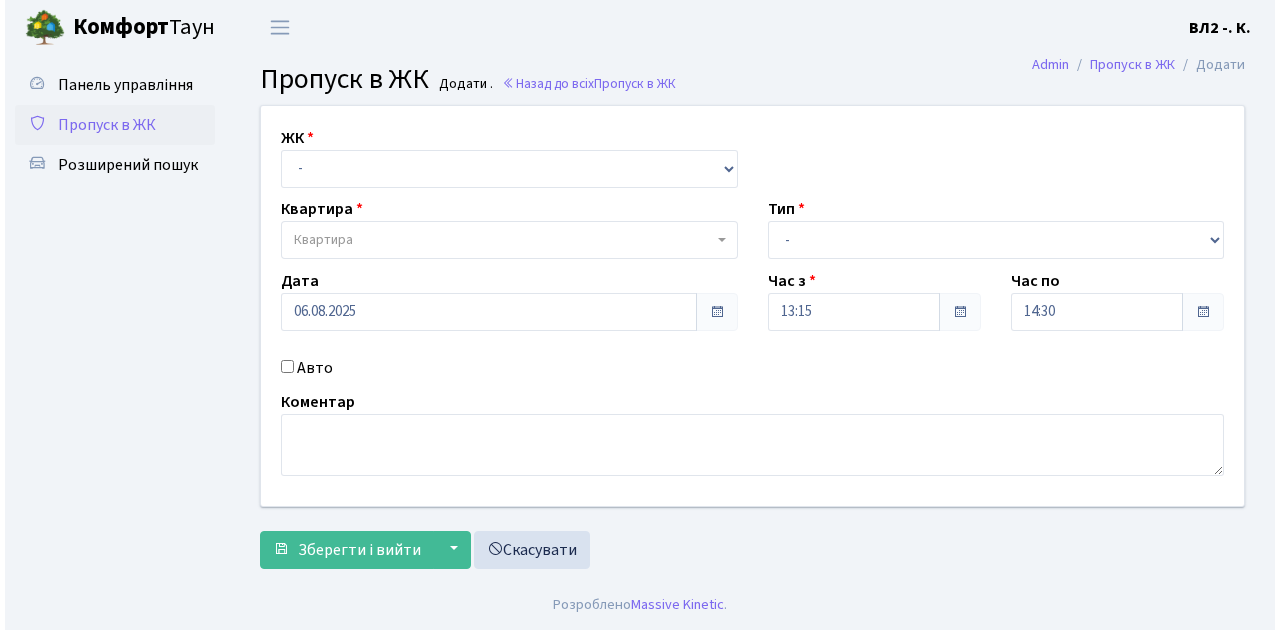 scroll, scrollTop: 0, scrollLeft: 0, axis: both 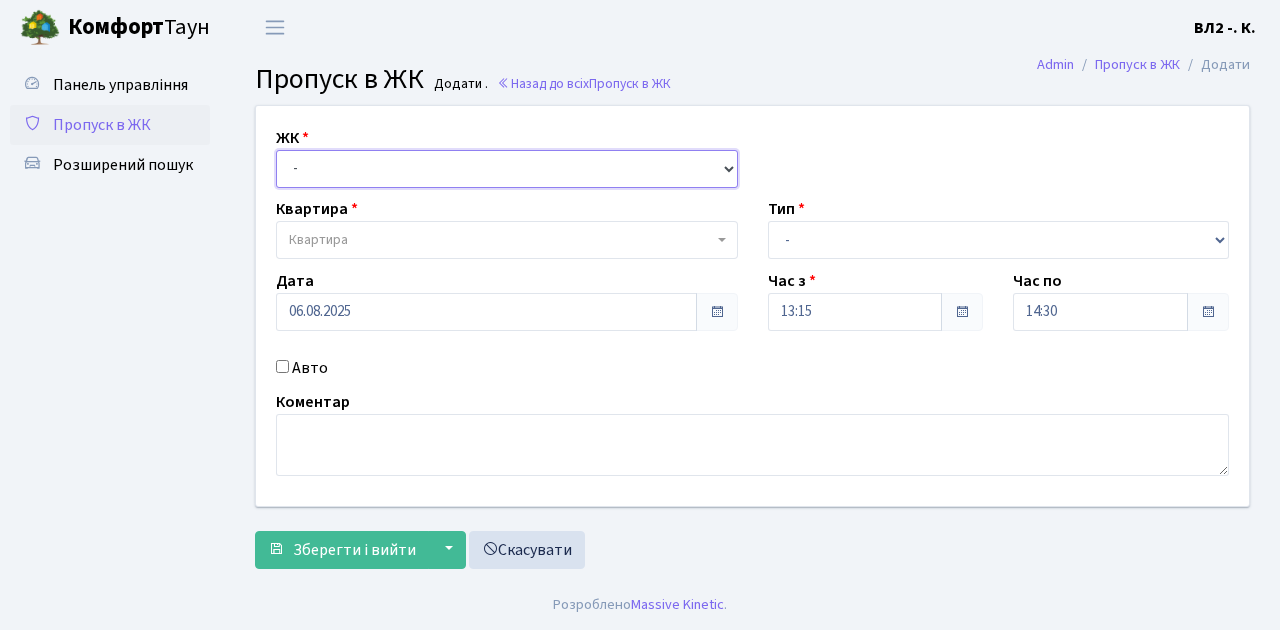 click on "-
ВЛ1, Ужгородський пров., 4/1
ВЛ2, Голосіївський просп., 76
ВЛ3, пр.Голосіївський, 78/2" at bounding box center (507, 169) 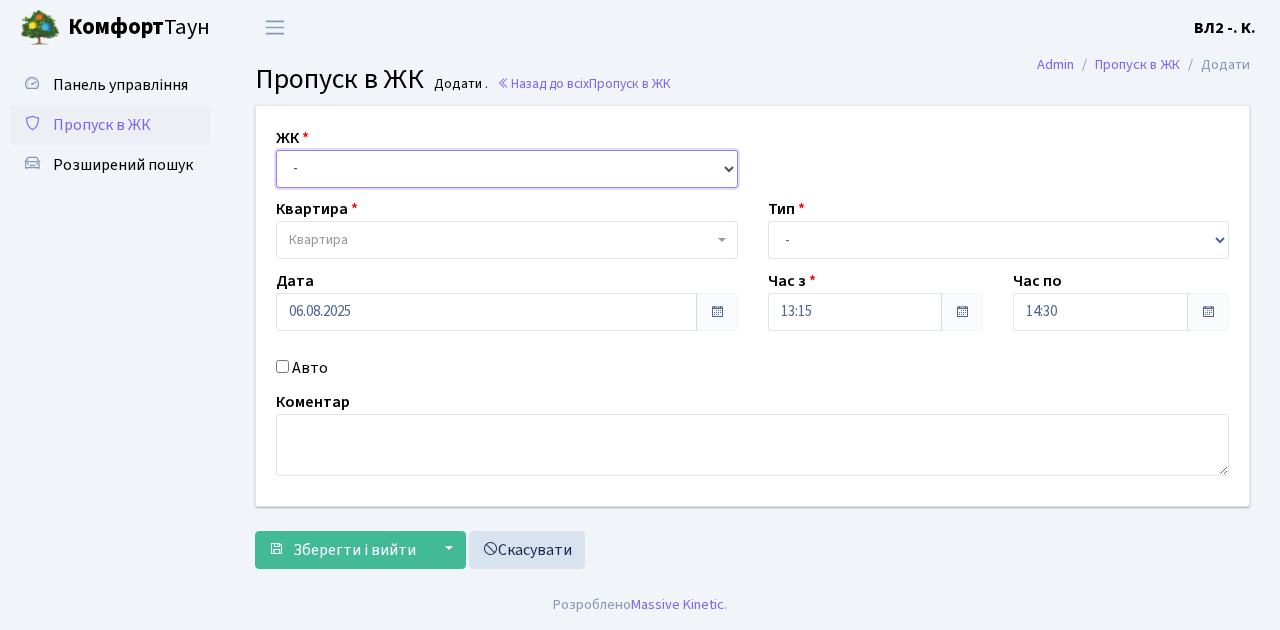 select on "317" 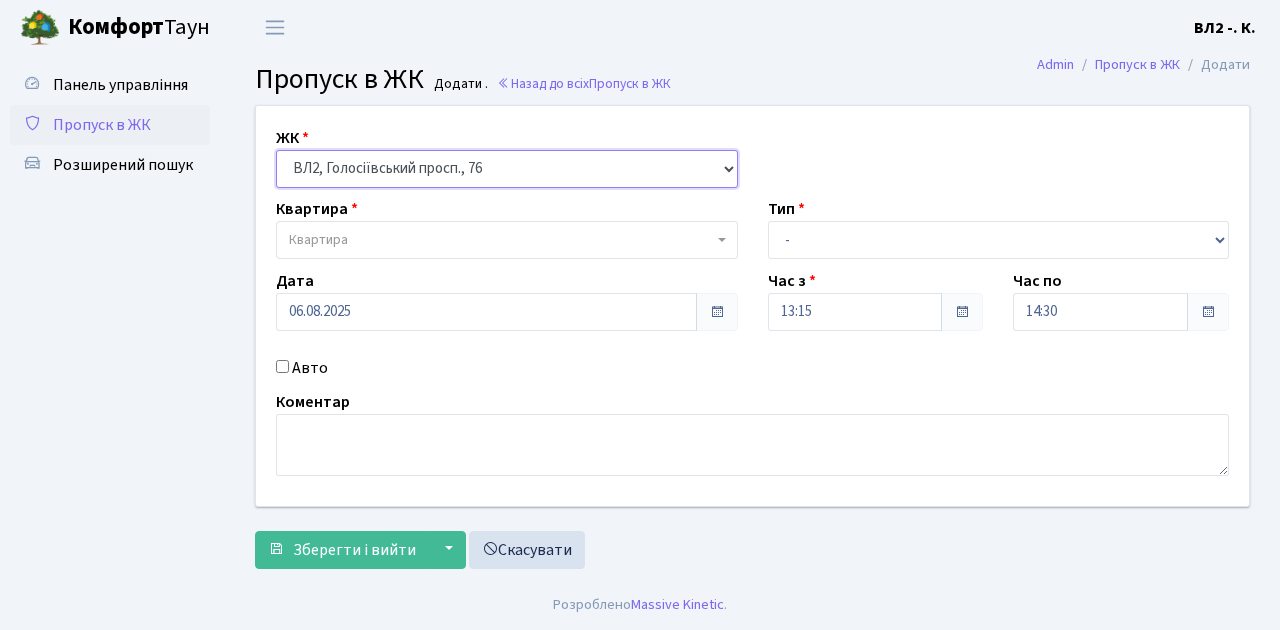 click on "-
ВЛ1, Ужгородський пров., 4/1
ВЛ2, Голосіївський просп., 76
ВЛ3, пр.Голосіївський, 78/2" at bounding box center (507, 169) 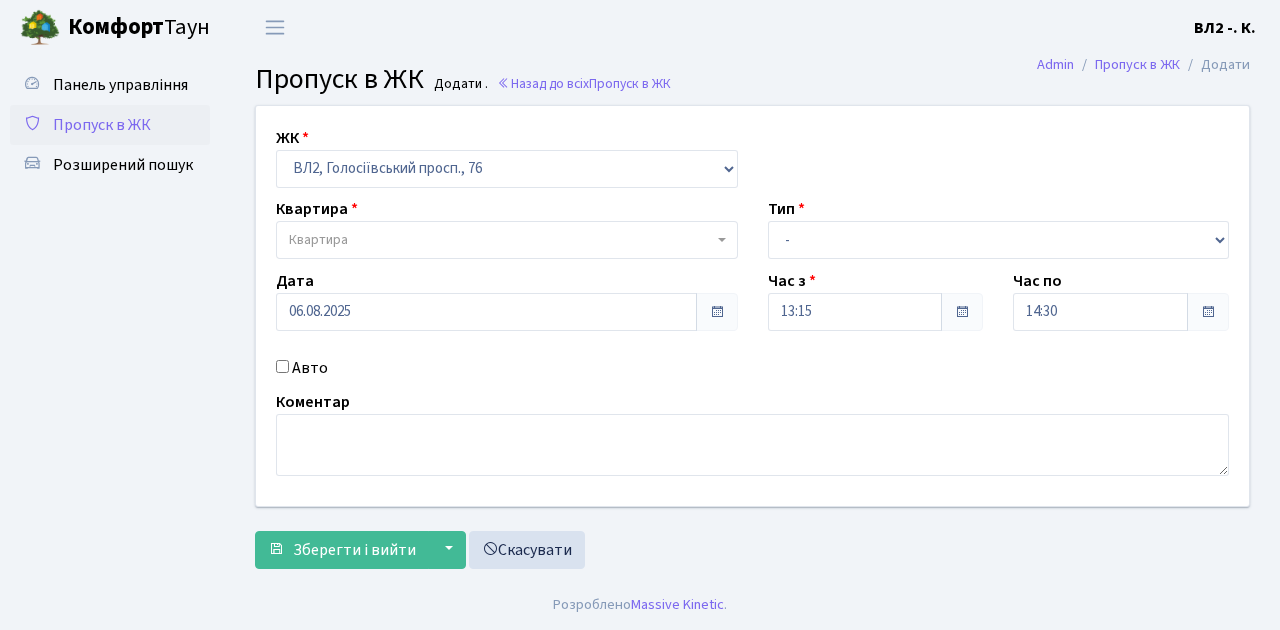 click on "Квартира" at bounding box center (501, 240) 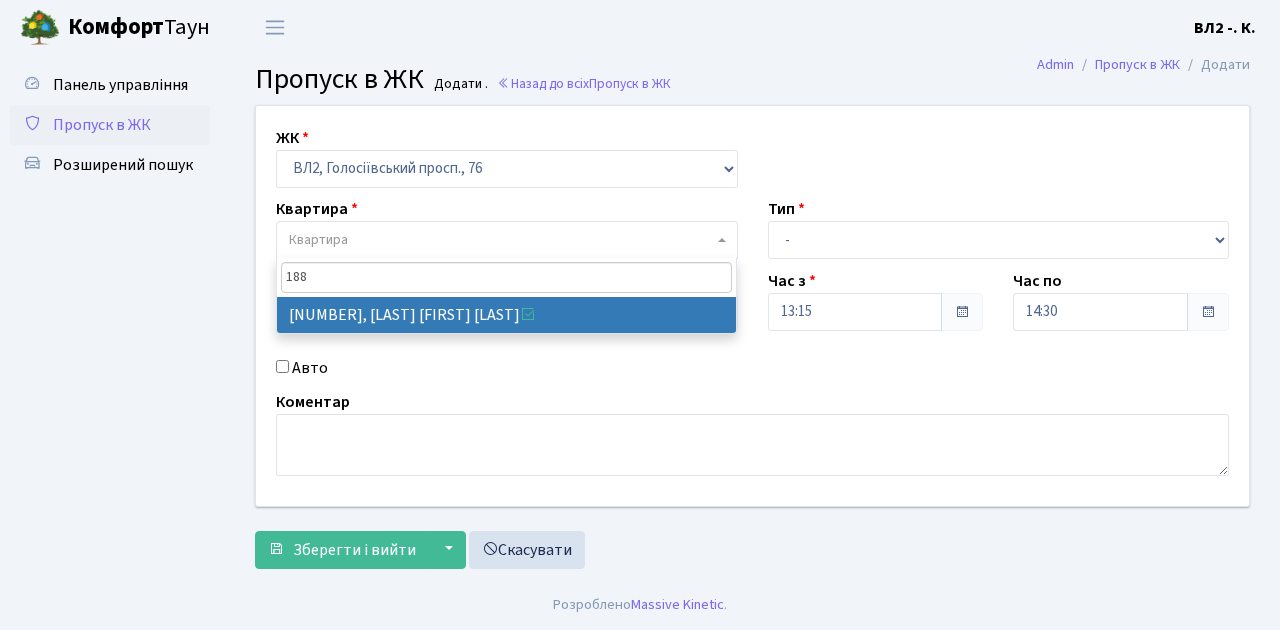 type on "188" 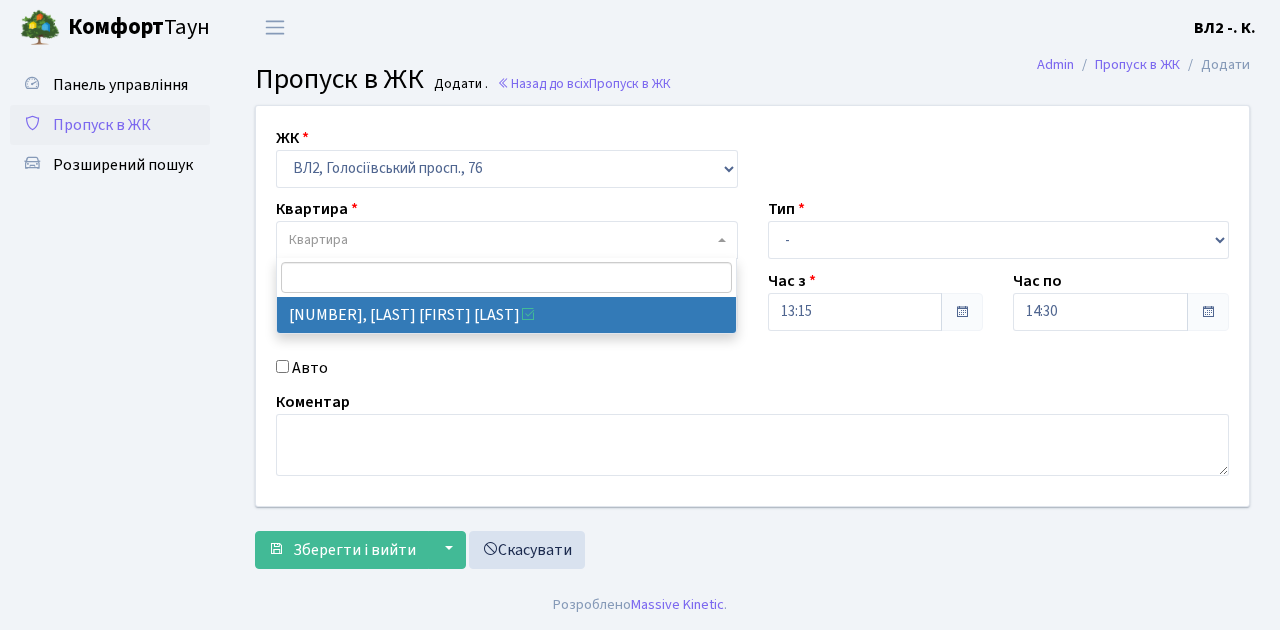 select on "40000" 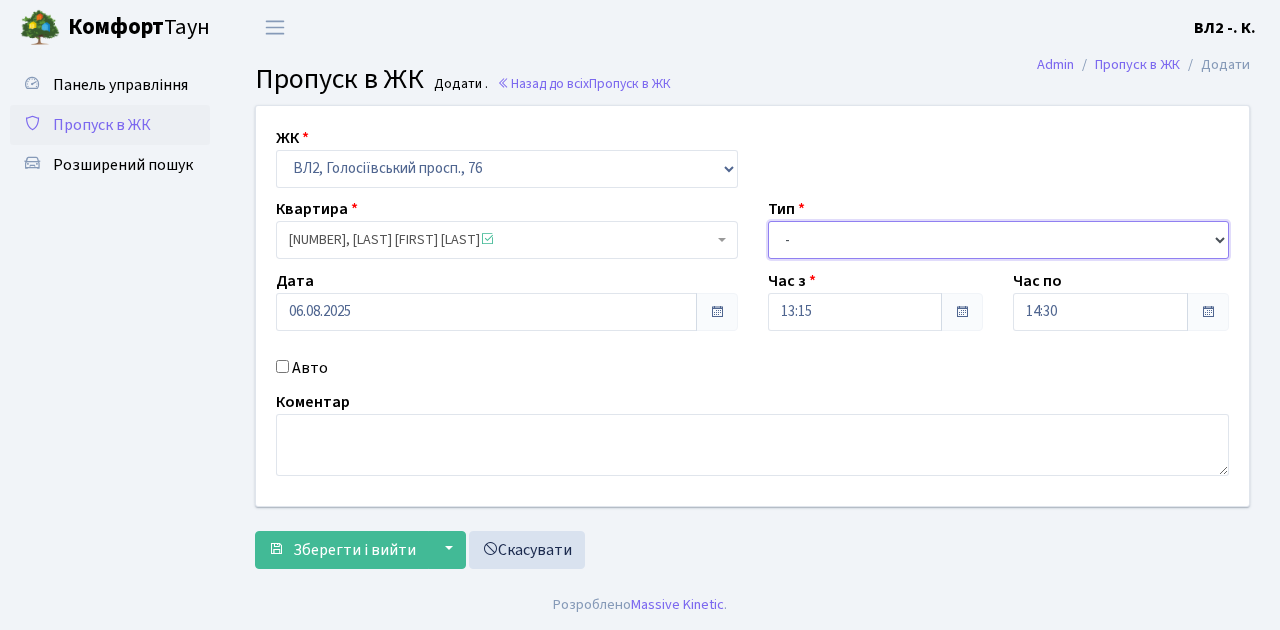 click on "-
Доставка
Таксі
Гості
Сервіс" at bounding box center (999, 240) 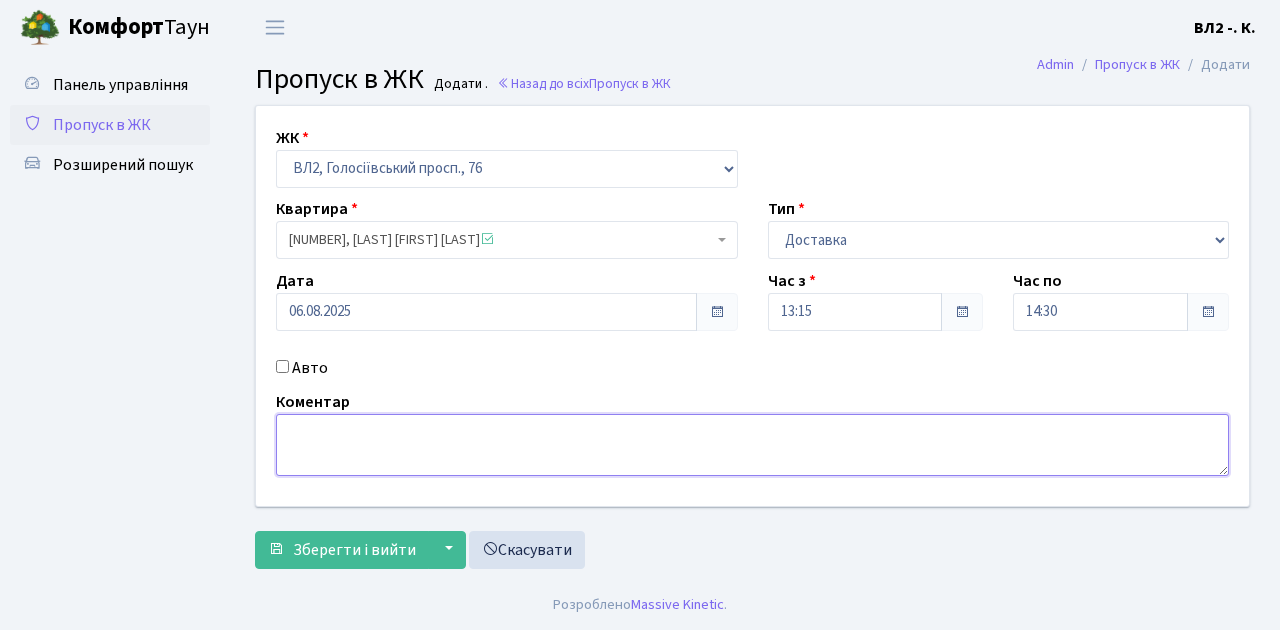 click at bounding box center [752, 445] 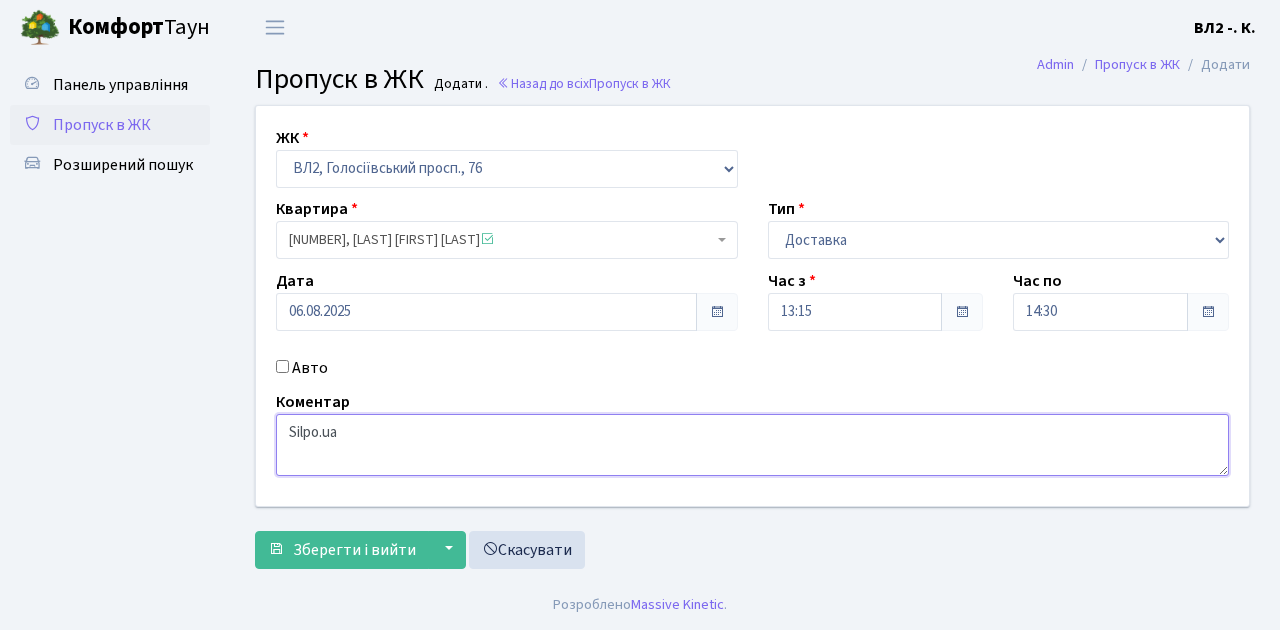 type on "Silpo.ua" 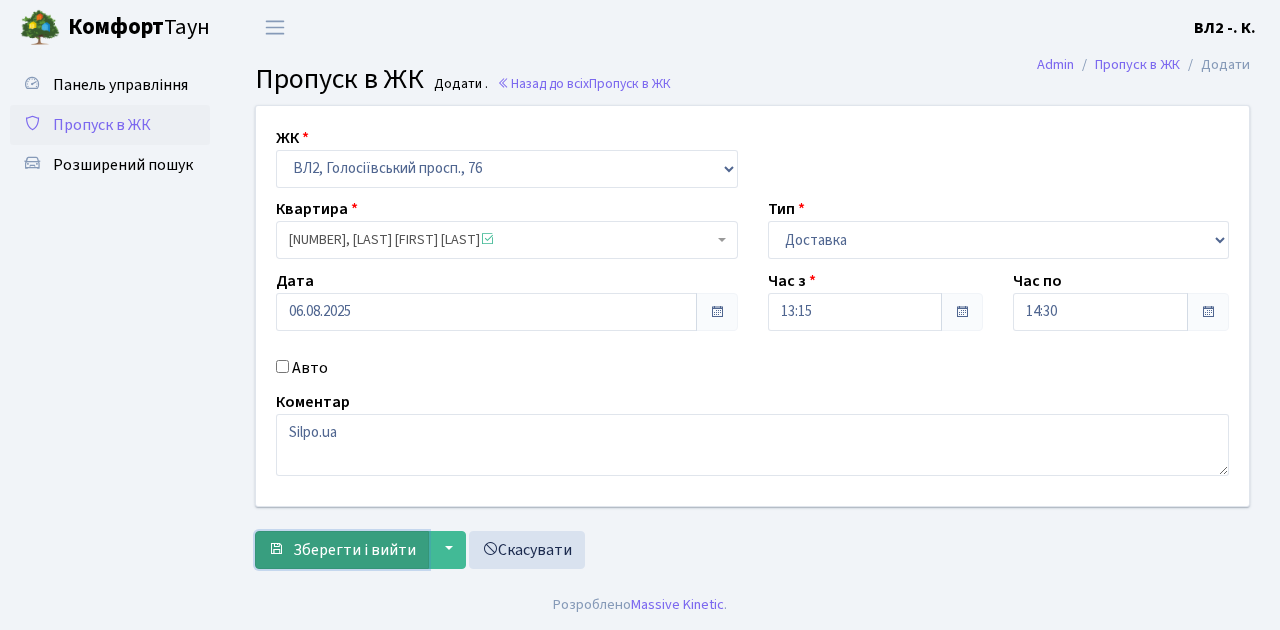 click on "Зберегти і вийти" at bounding box center [354, 550] 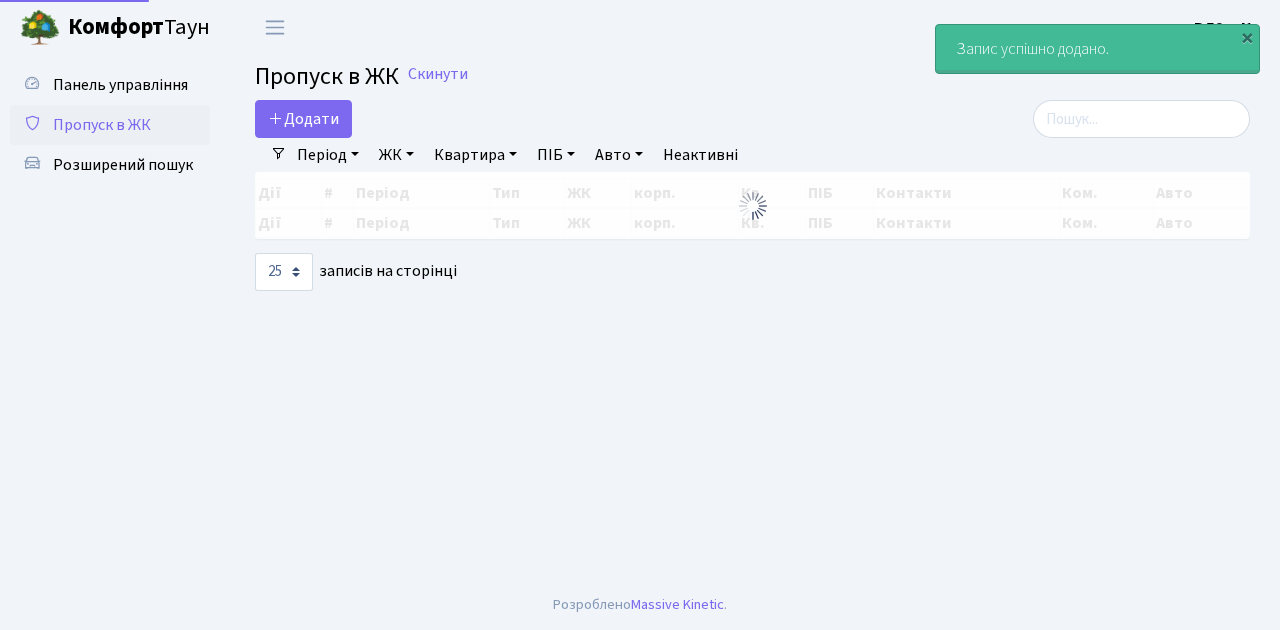 select on "25" 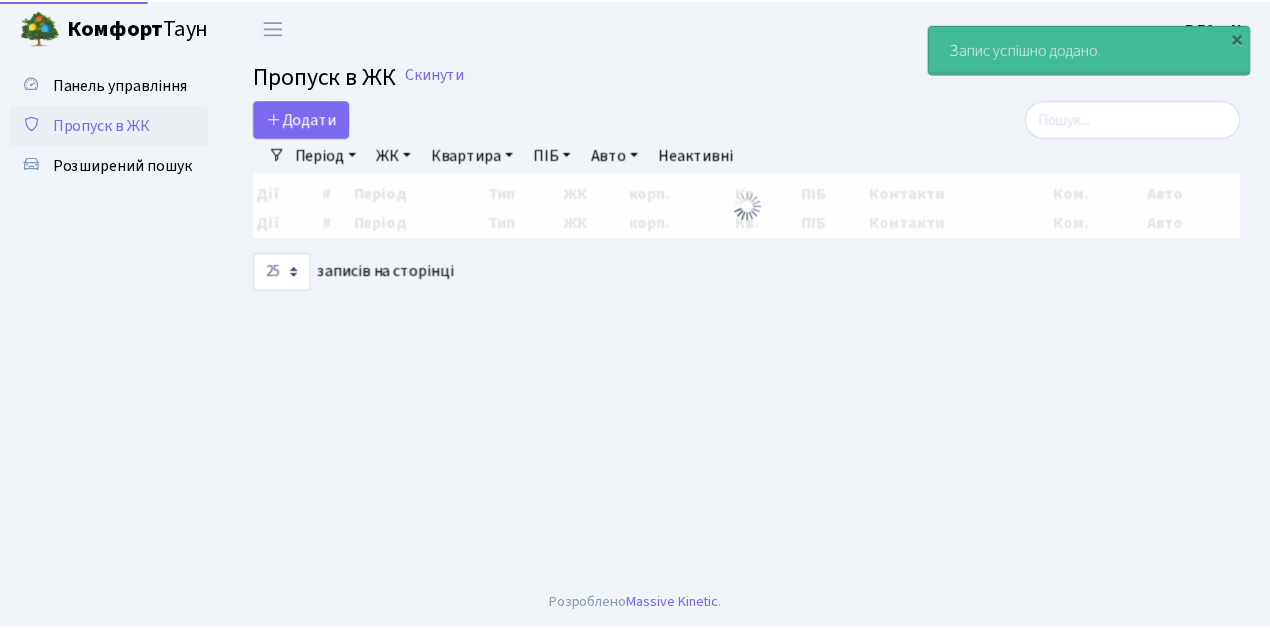scroll, scrollTop: 0, scrollLeft: 0, axis: both 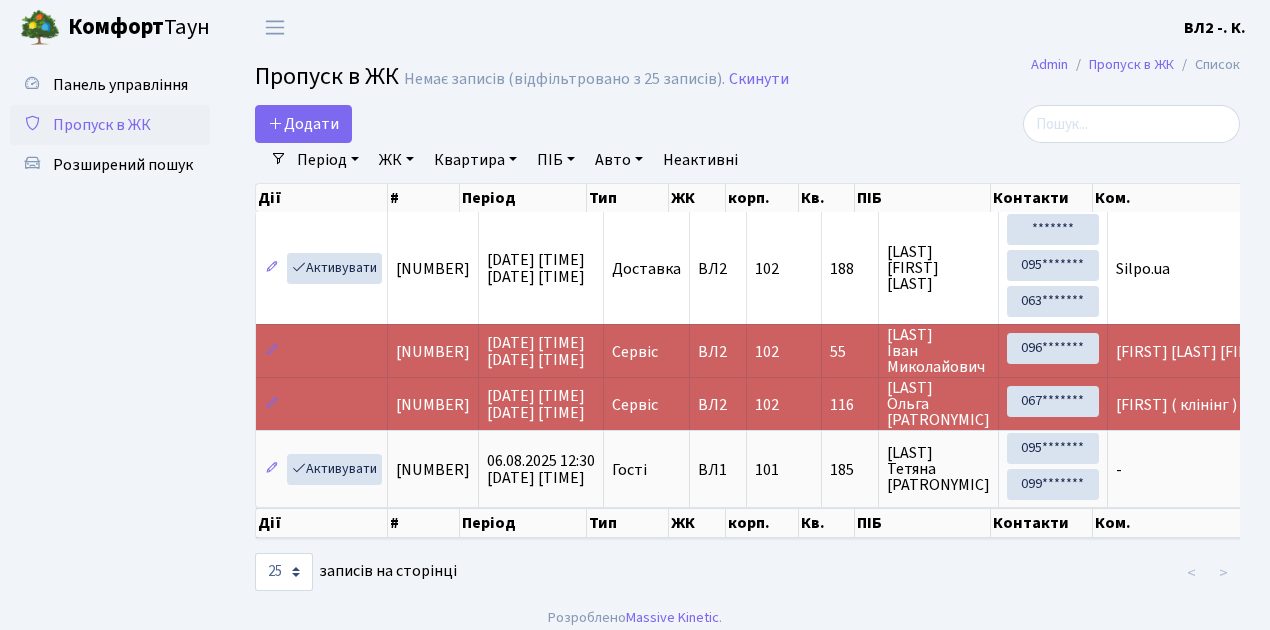 click on "Пропуск в ЖК" at bounding box center [102, 125] 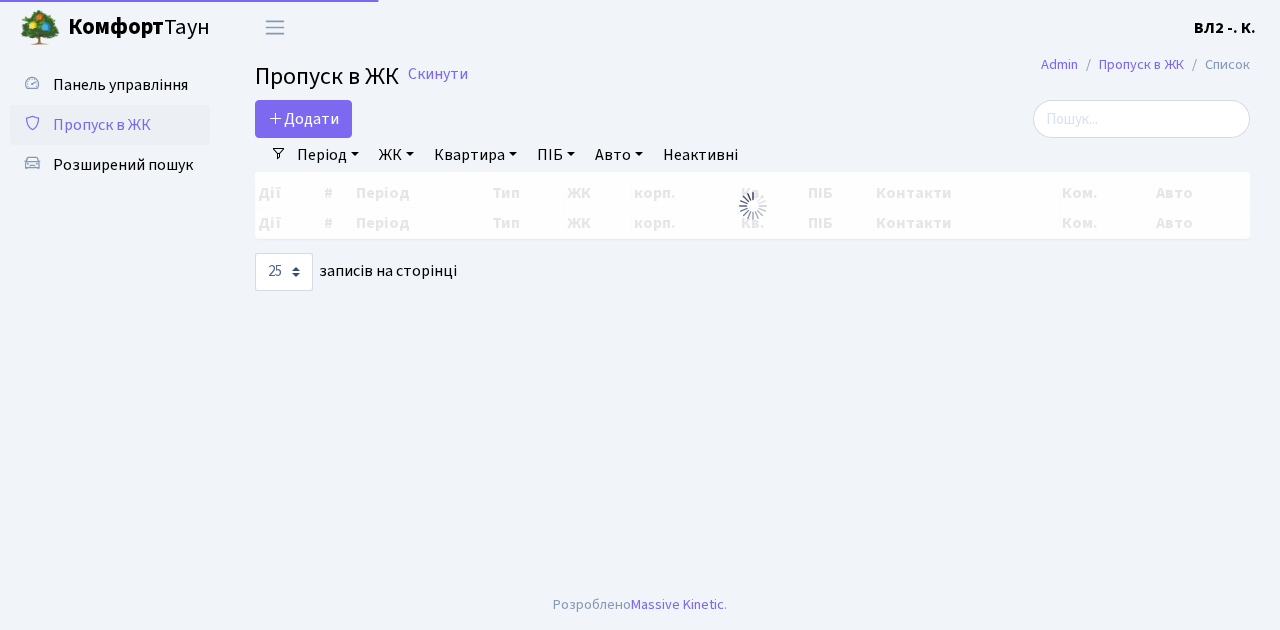 select on "25" 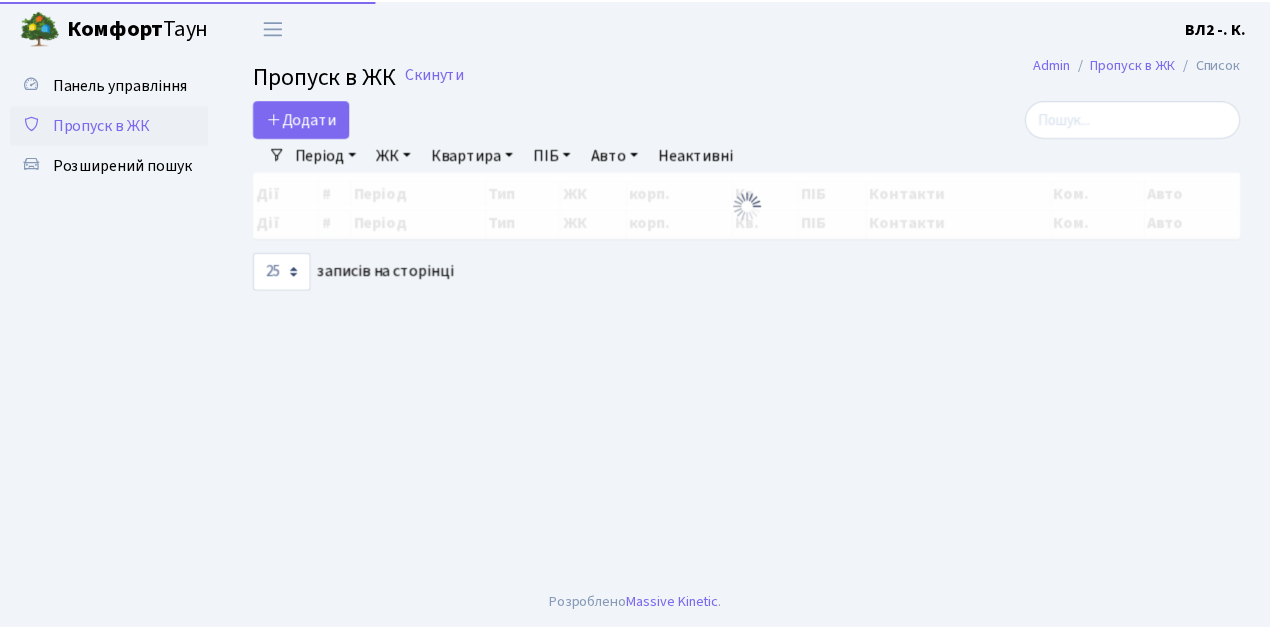 scroll, scrollTop: 0, scrollLeft: 0, axis: both 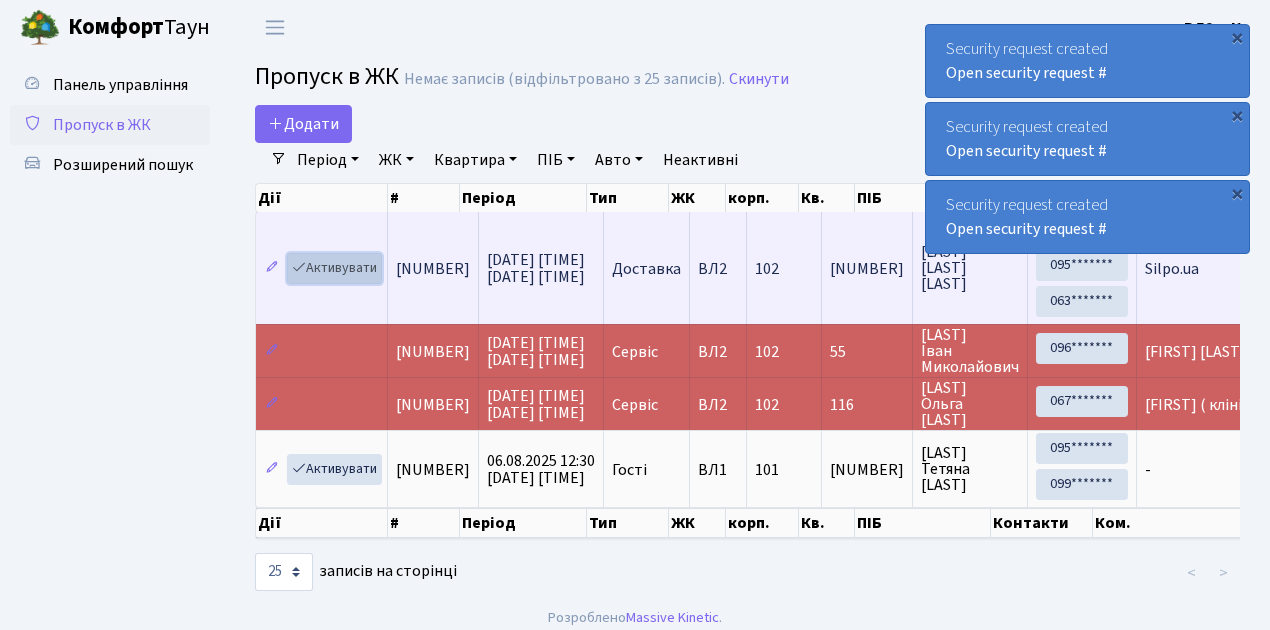 click on "Активувати" at bounding box center (334, 268) 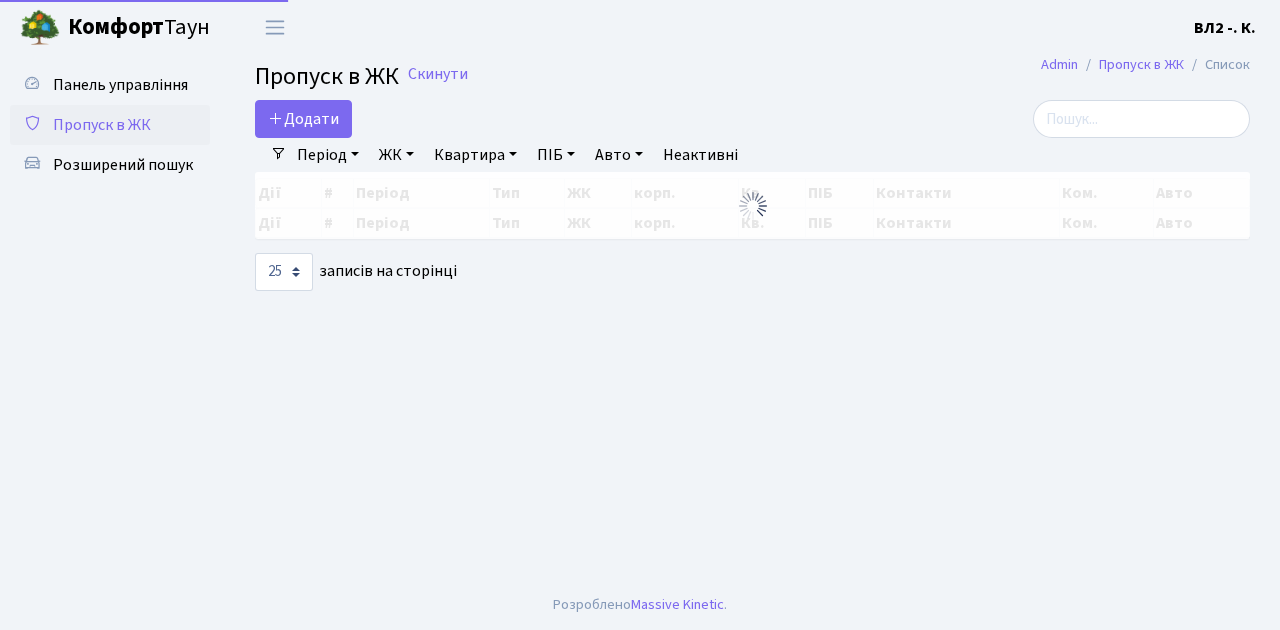 select on "25" 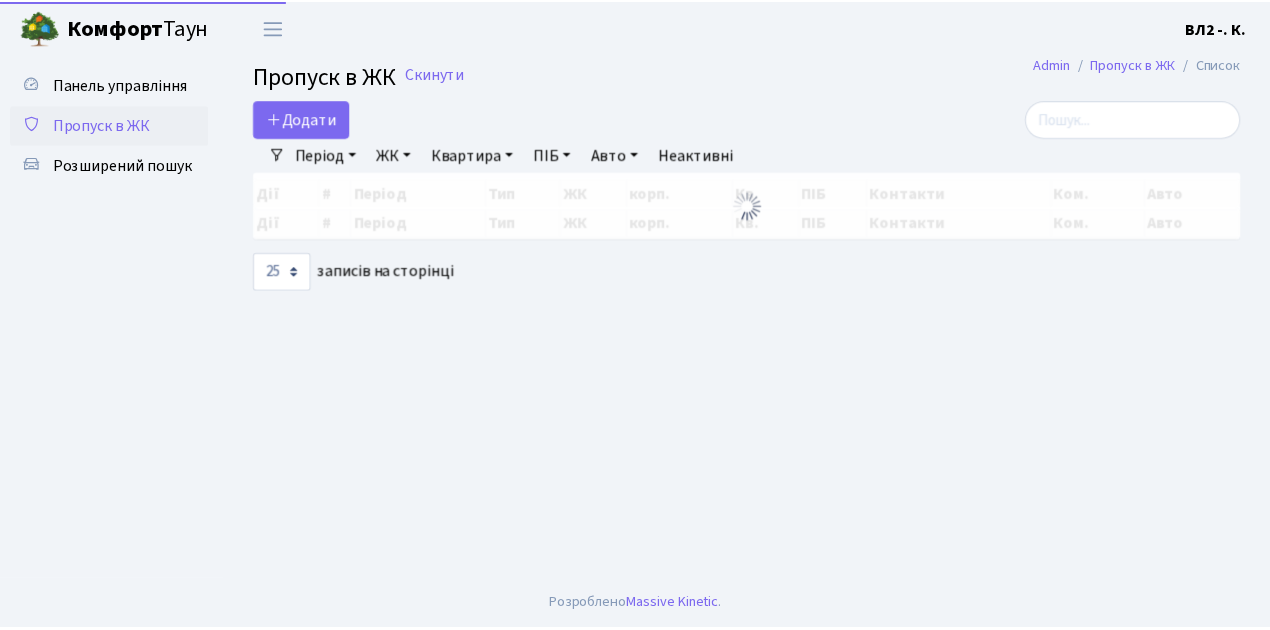 scroll, scrollTop: 0, scrollLeft: 0, axis: both 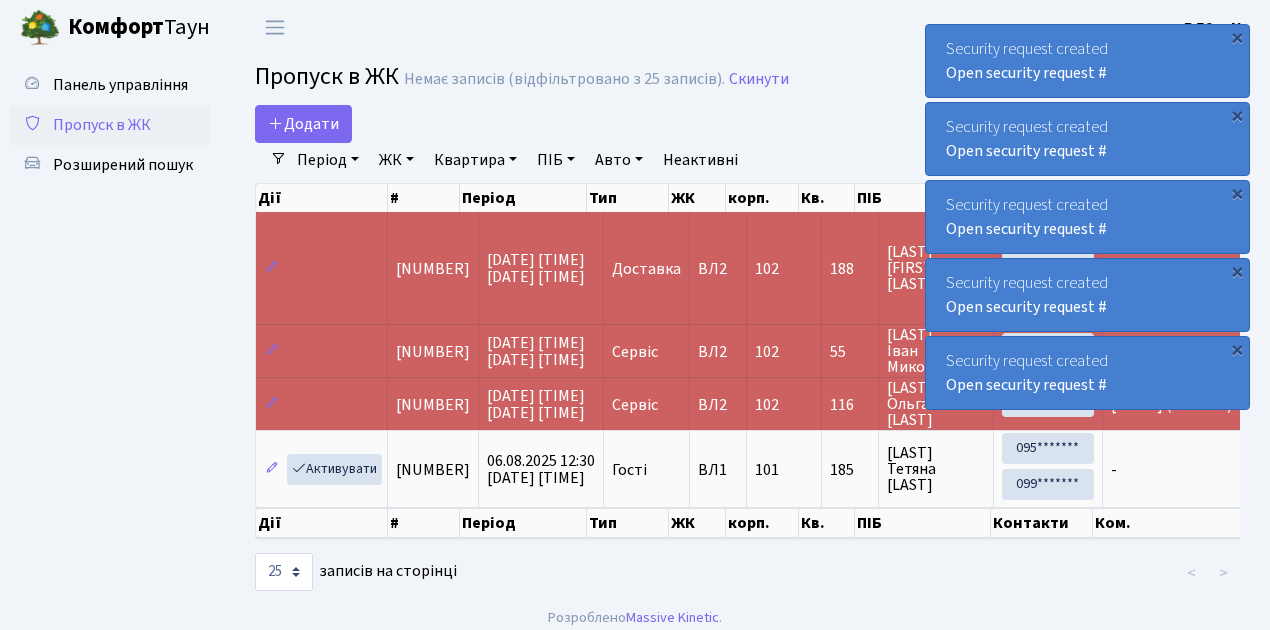 click on "Пропуск в ЖК" at bounding box center (102, 125) 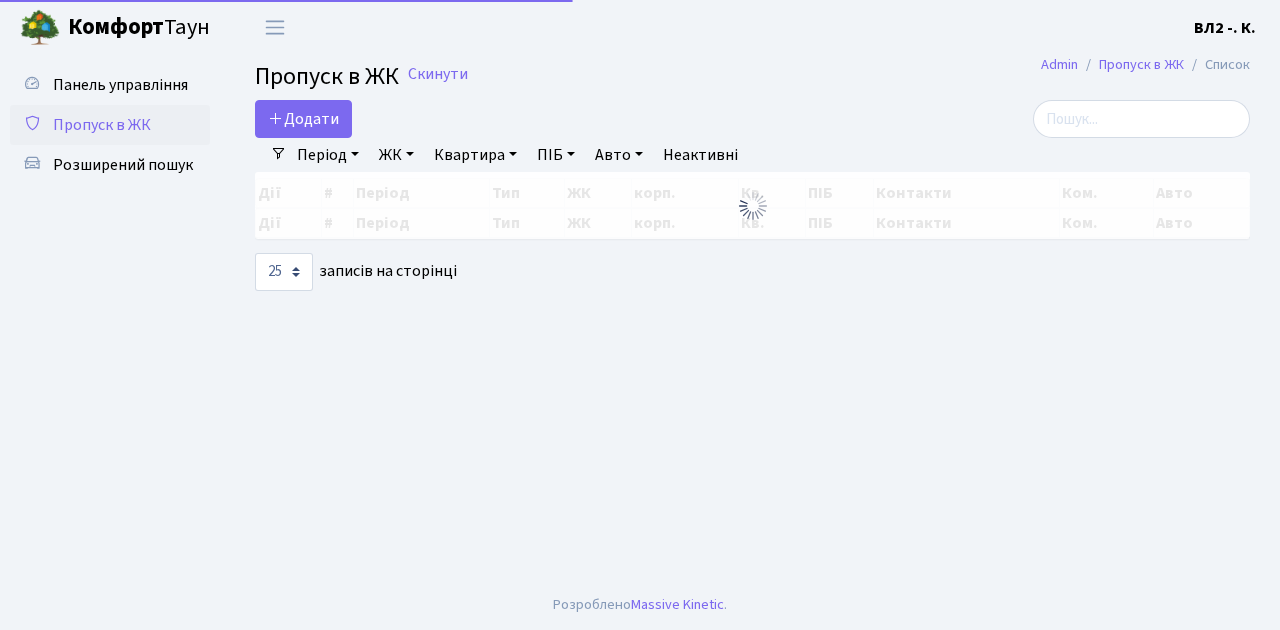 select on "25" 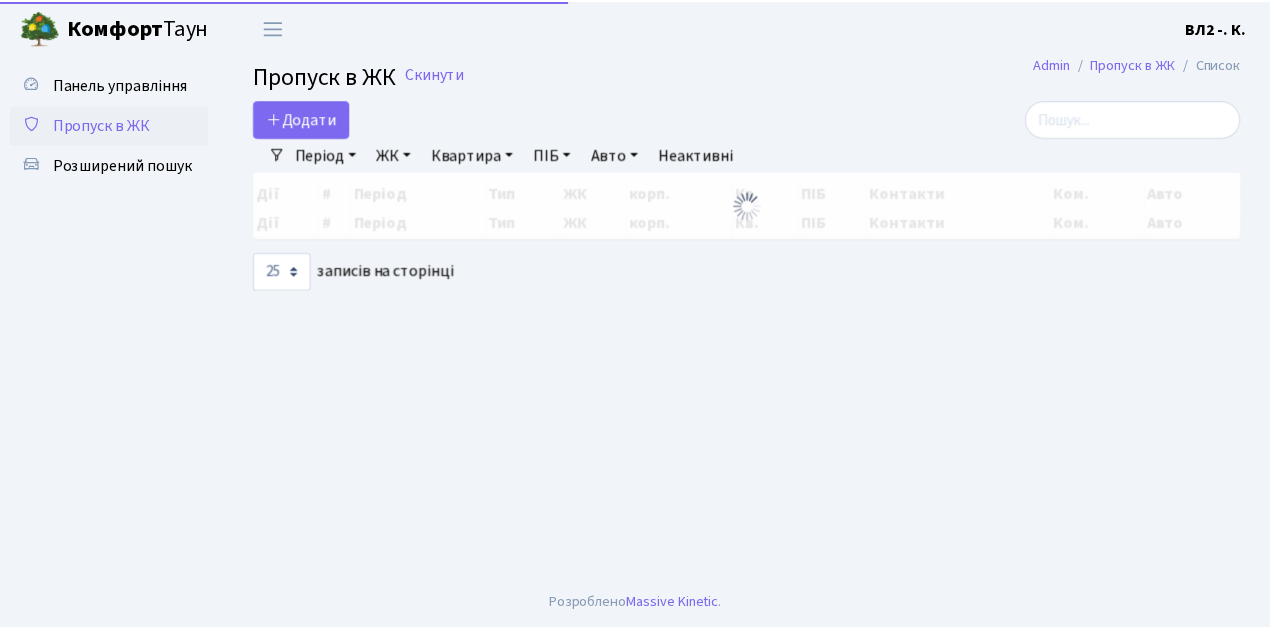 scroll, scrollTop: 0, scrollLeft: 0, axis: both 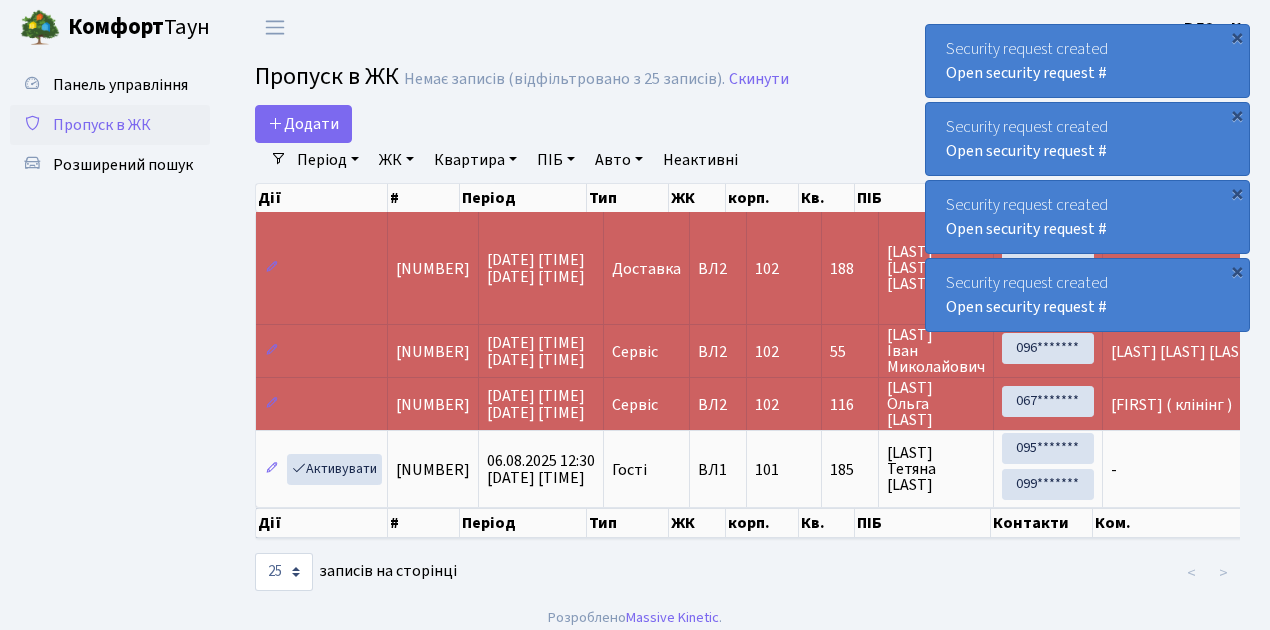 drag, startPoint x: 122, startPoint y: 129, endPoint x: 347, endPoint y: 129, distance: 225 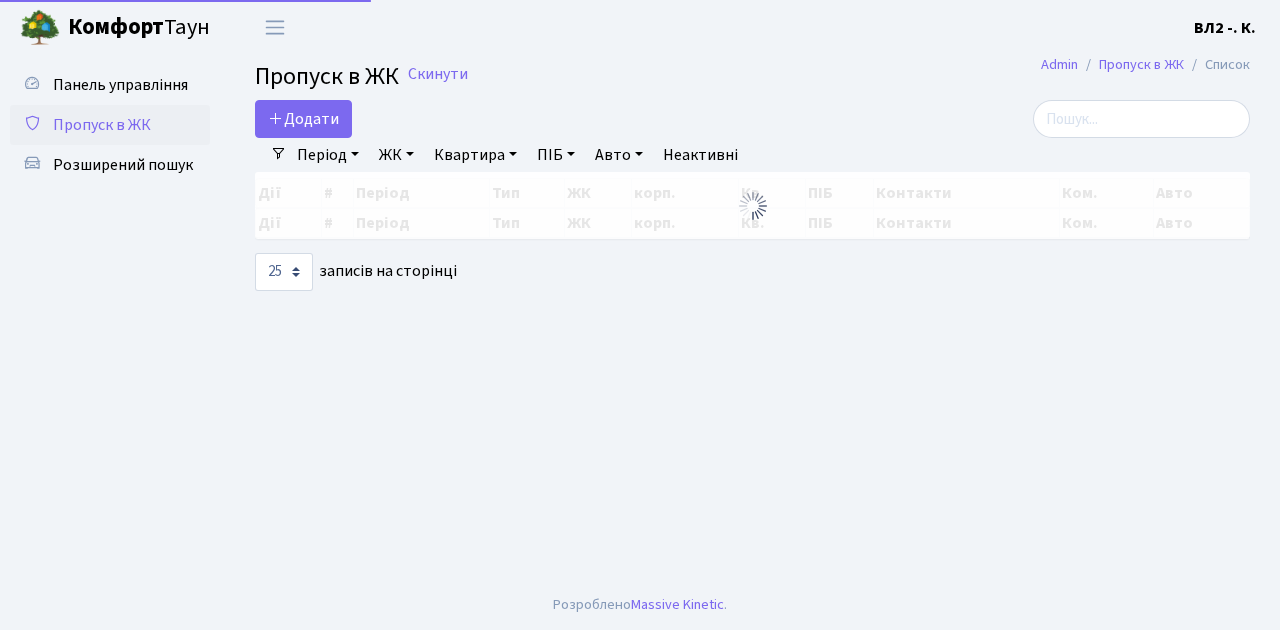 select on "25" 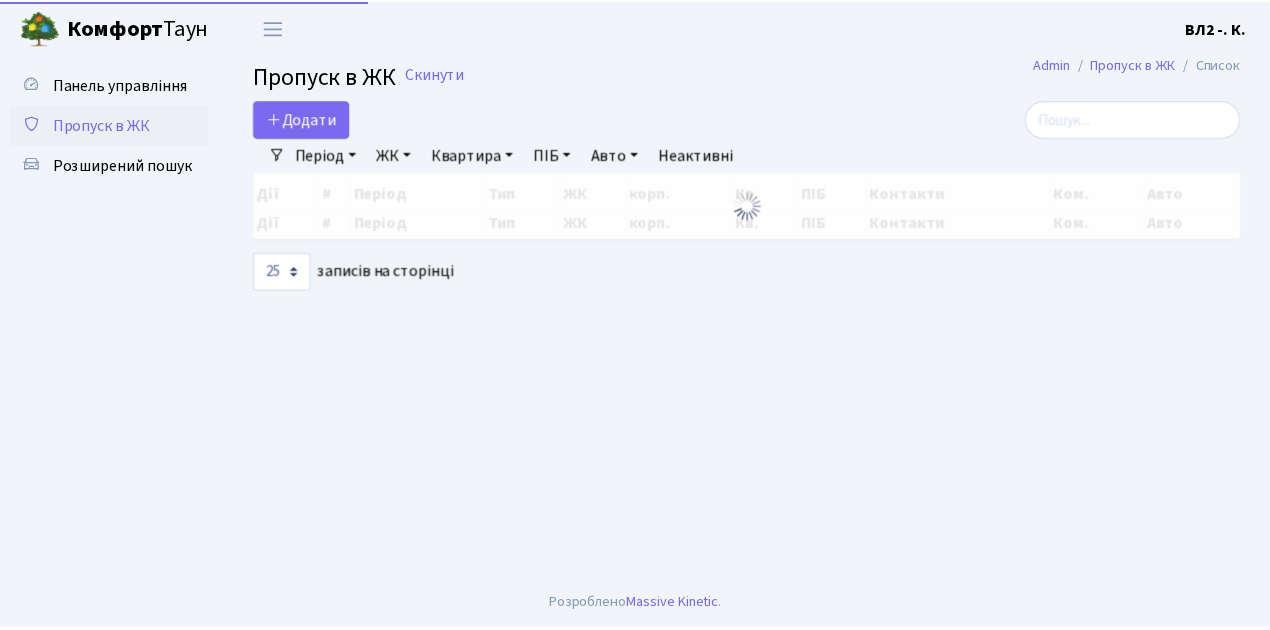 scroll, scrollTop: 0, scrollLeft: 0, axis: both 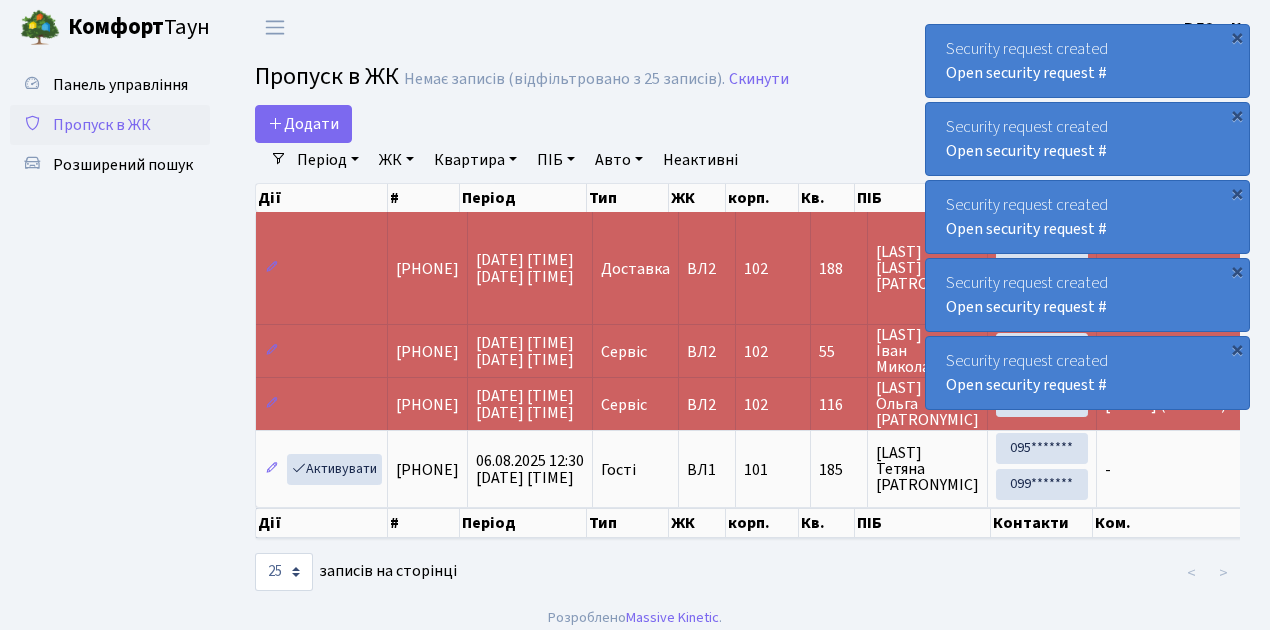 click on "Пропуск в ЖК" at bounding box center [102, 125] 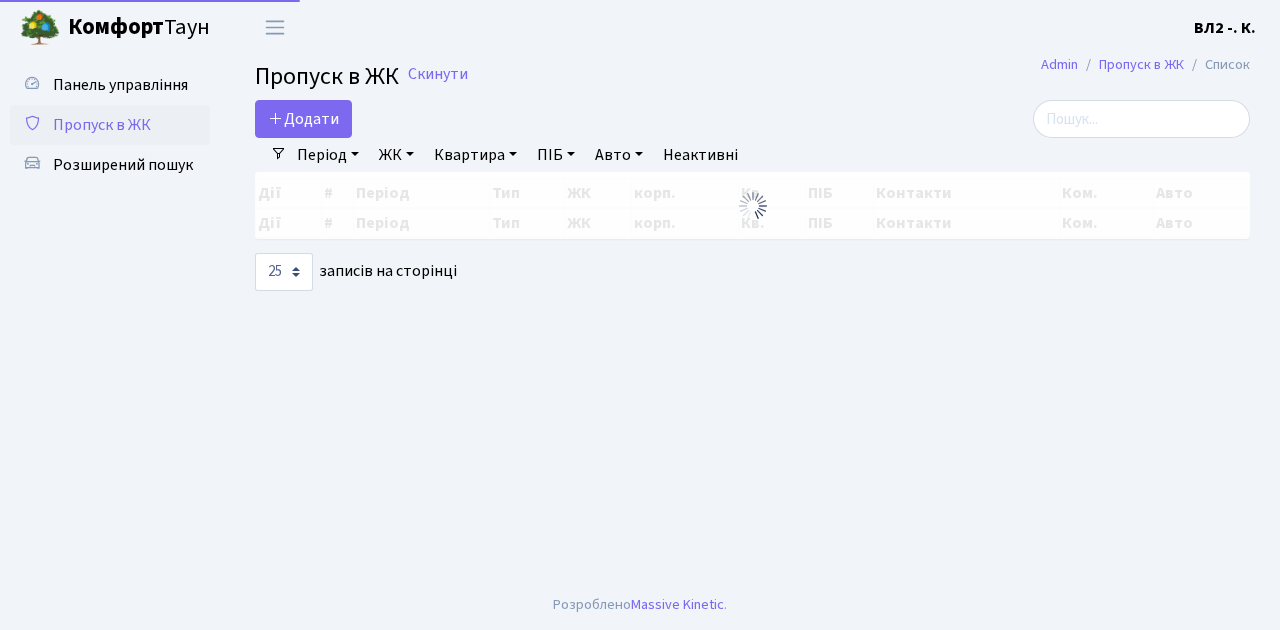 select on "25" 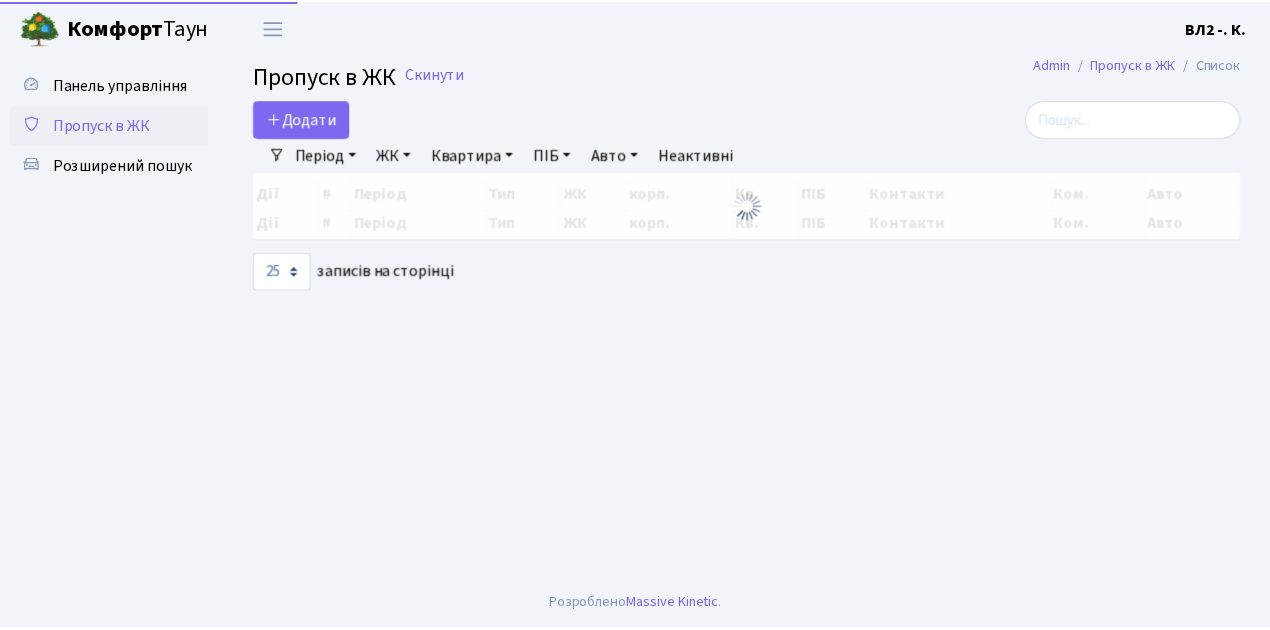 scroll, scrollTop: 0, scrollLeft: 0, axis: both 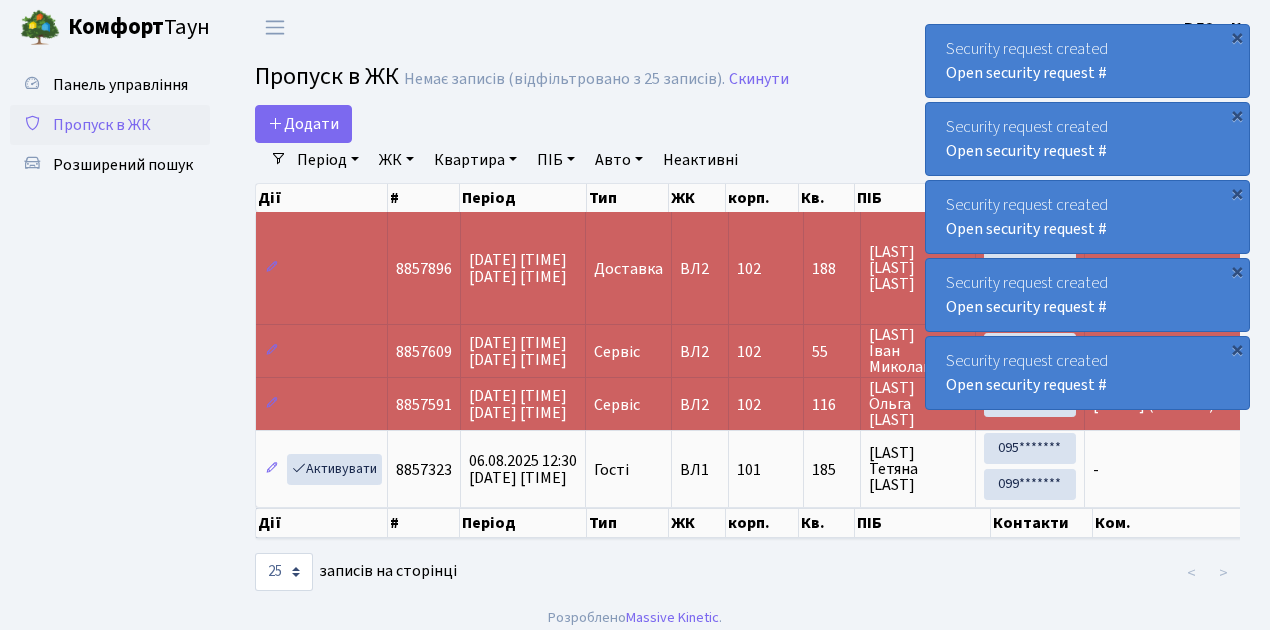 click on "Пропуск в ЖК" at bounding box center (102, 125) 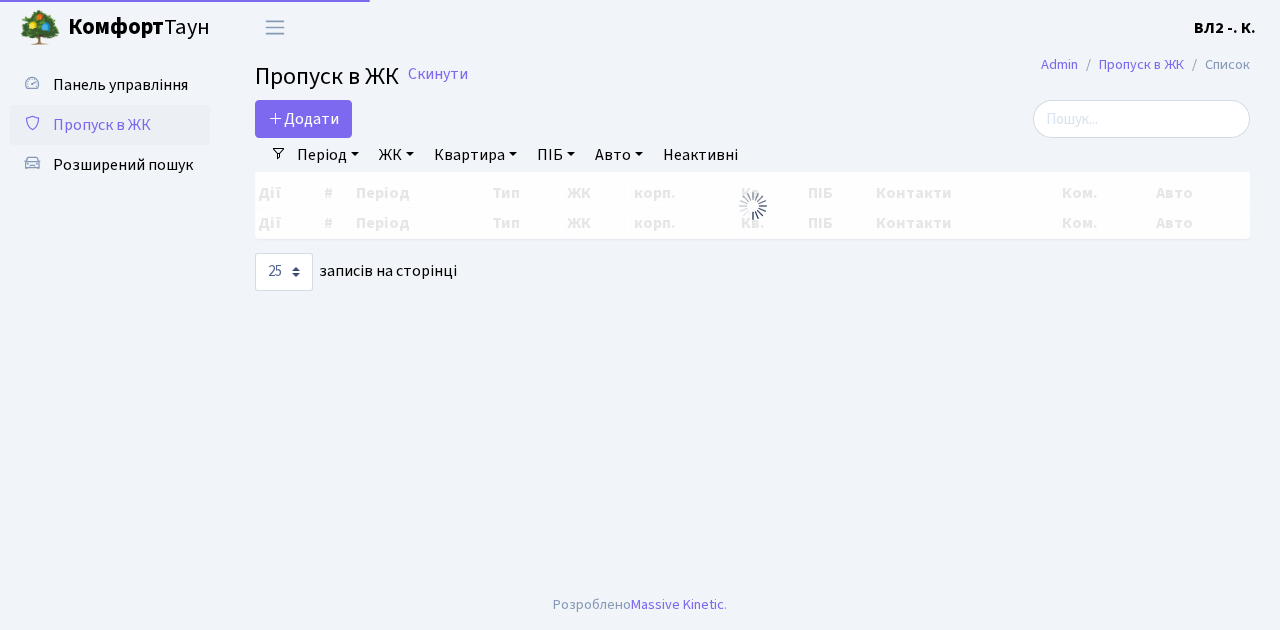 select on "25" 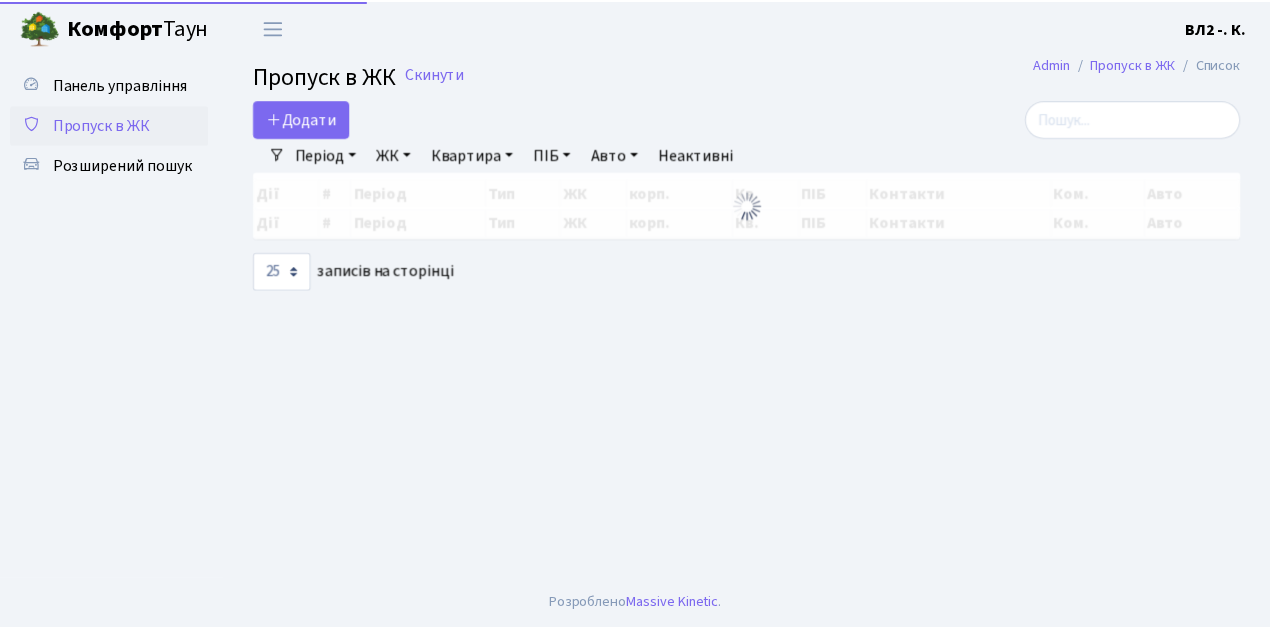 scroll, scrollTop: 0, scrollLeft: 0, axis: both 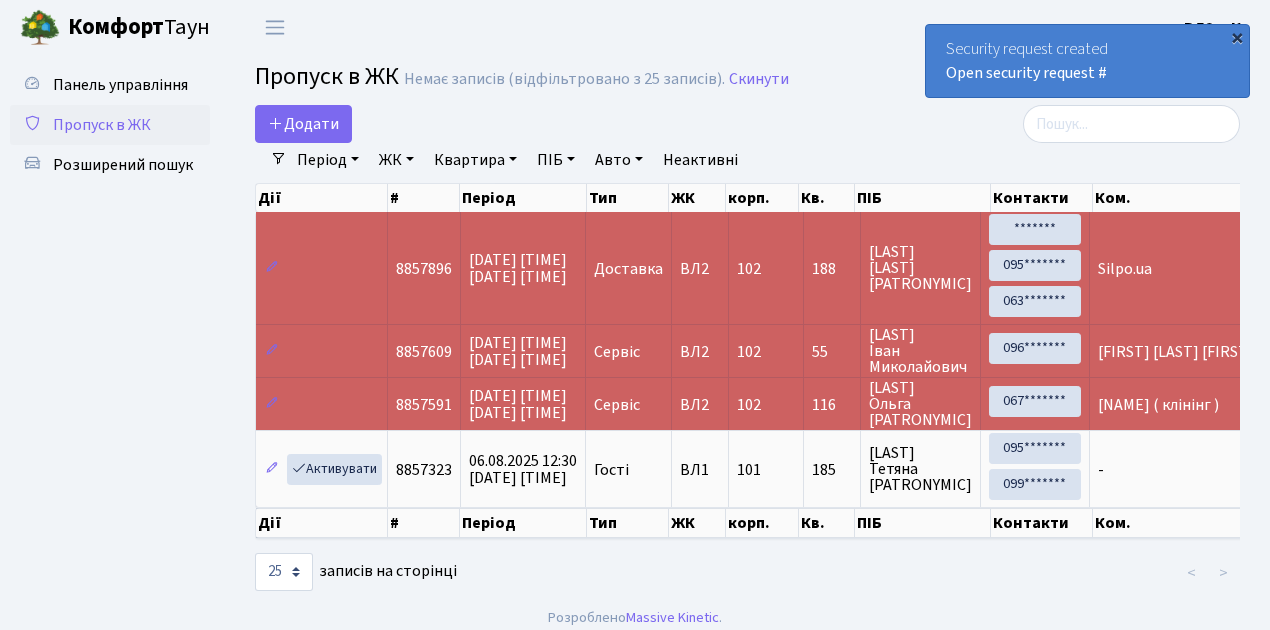 click on "×" at bounding box center [1237, 37] 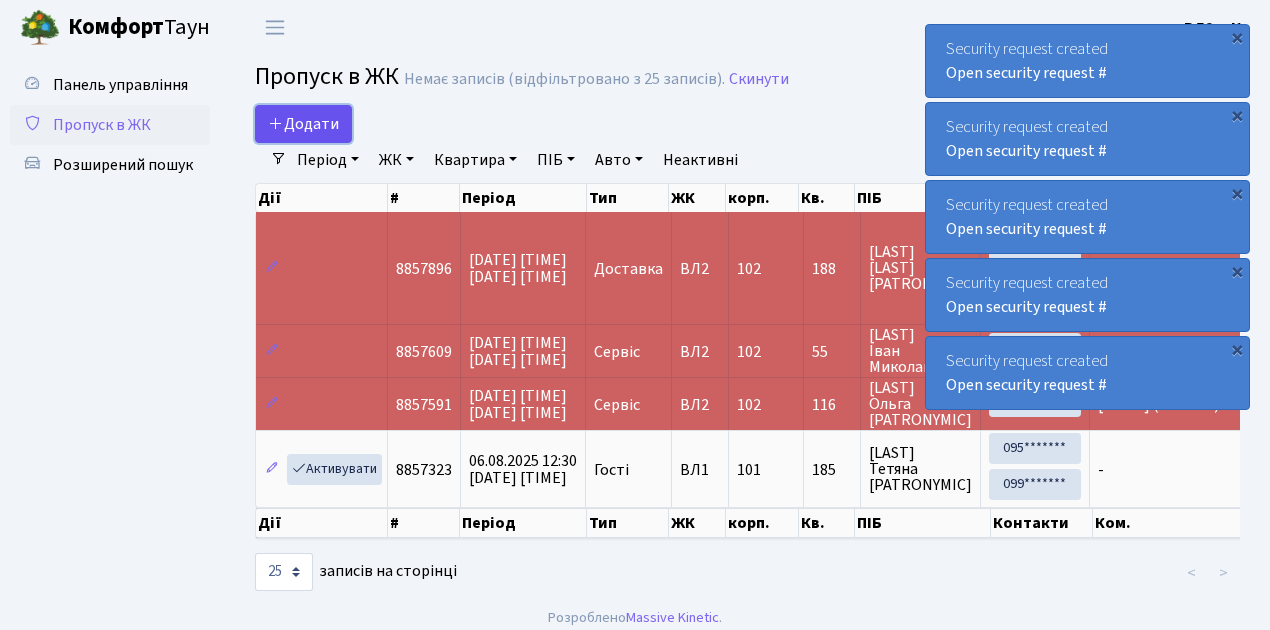 click on "Додати" at bounding box center [303, 124] 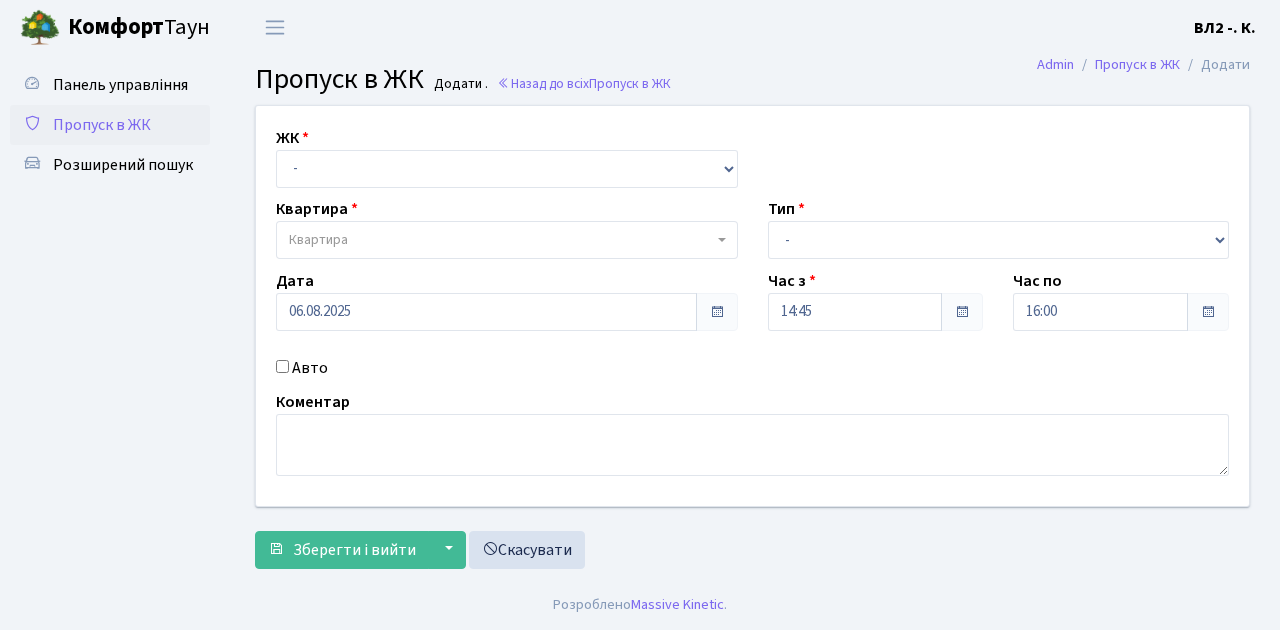 scroll, scrollTop: 0, scrollLeft: 0, axis: both 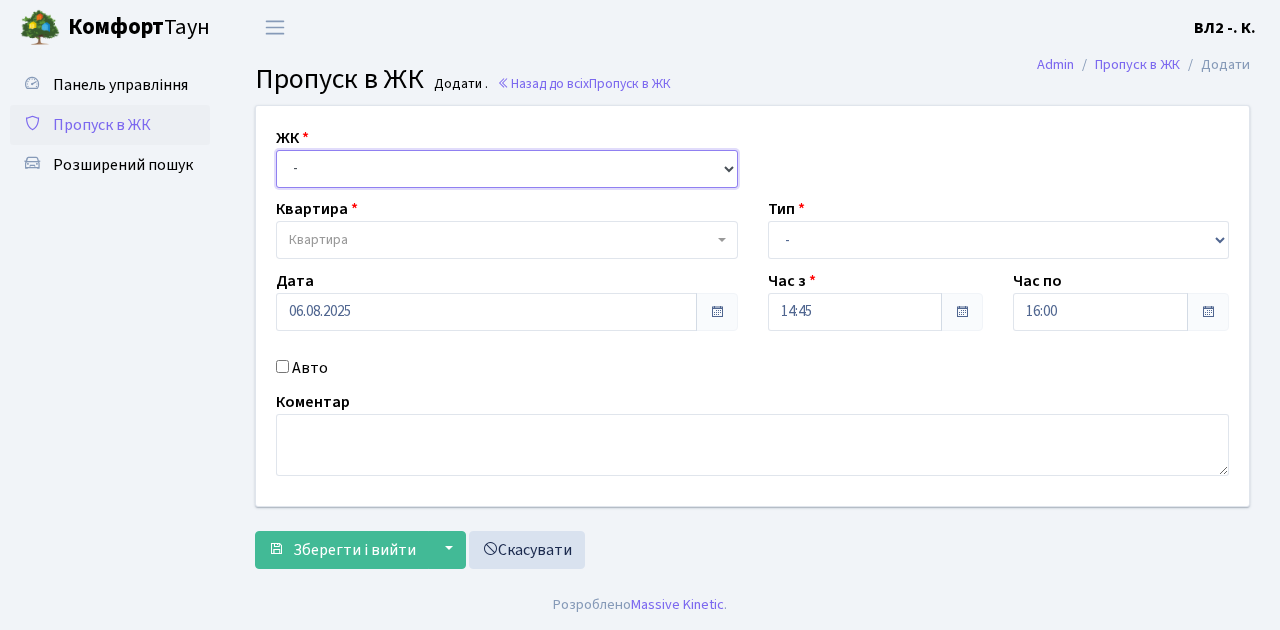 click on "-
[STREET], [STREET_NAME], [HOUSE_NUMBER]/[APARTMENT_NUMBER]
[STREET], [STREET_NAME], [HOUSE_NUMBER]
[STREET], [STREET_NAME], [HOUSE_NUMBER]/[APARTMENT_NUMBER]" at bounding box center [507, 169] 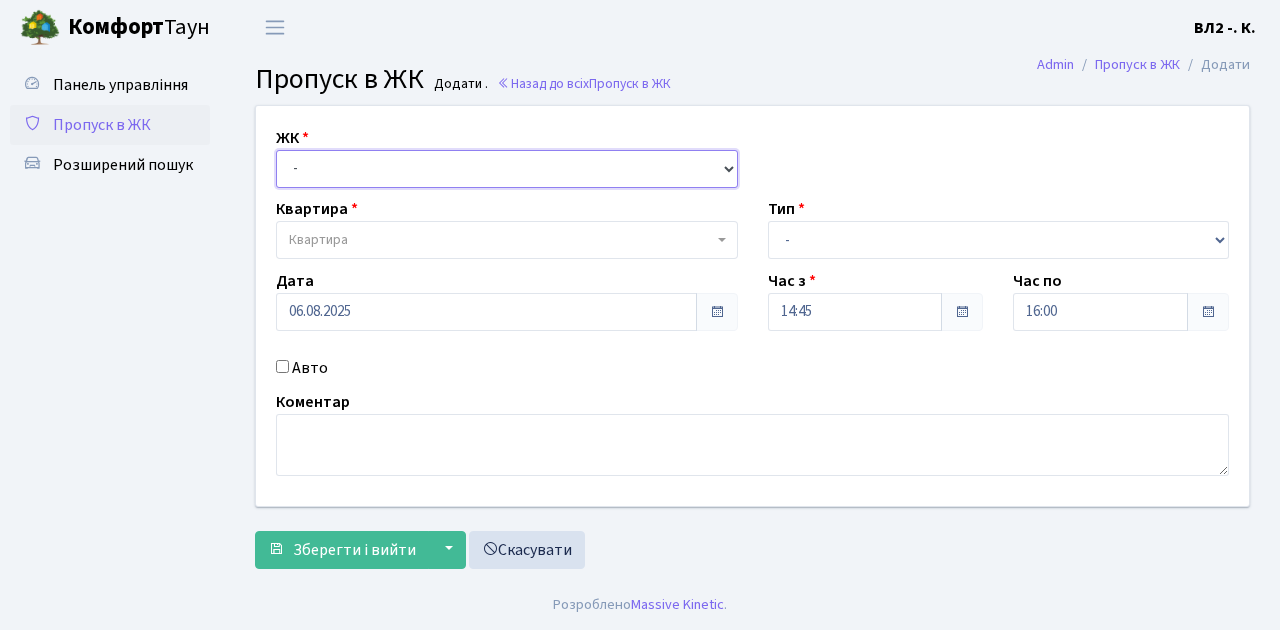 select on "317" 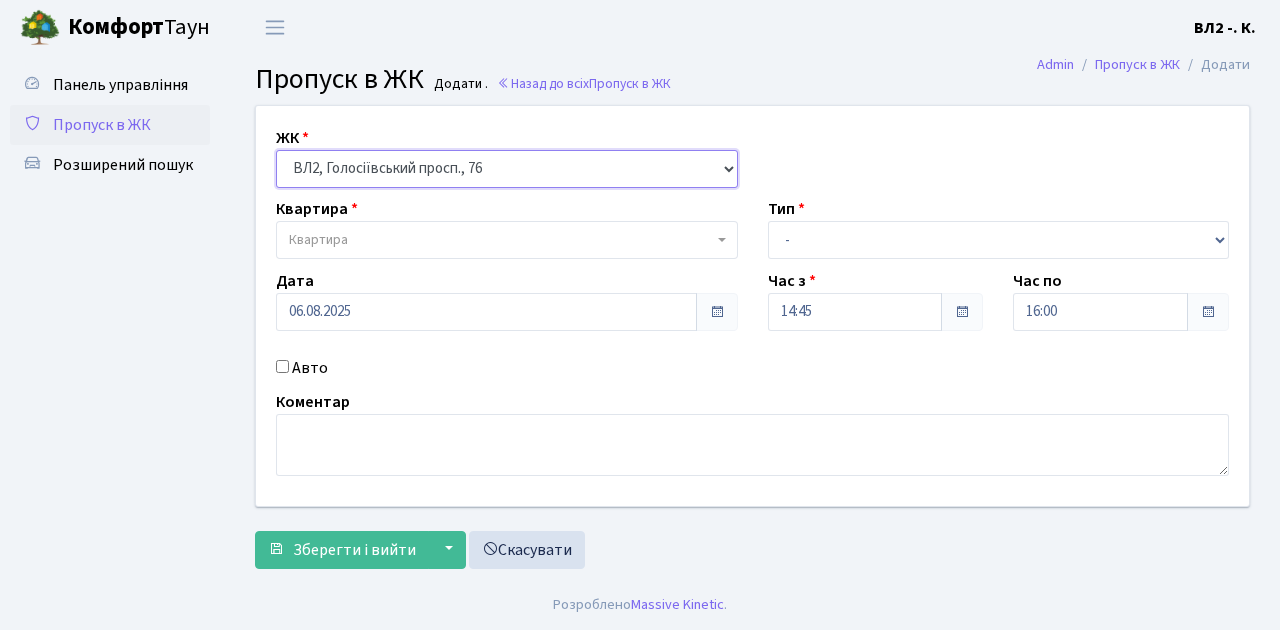 click on "-
[STREET], [STREET_NAME], [HOUSE_NUMBER]/[APARTMENT_NUMBER]
[STREET], [STREET_NAME], [HOUSE_NUMBER]
[STREET], [STREET_NAME], [HOUSE_NUMBER]/[APARTMENT_NUMBER]" at bounding box center [507, 169] 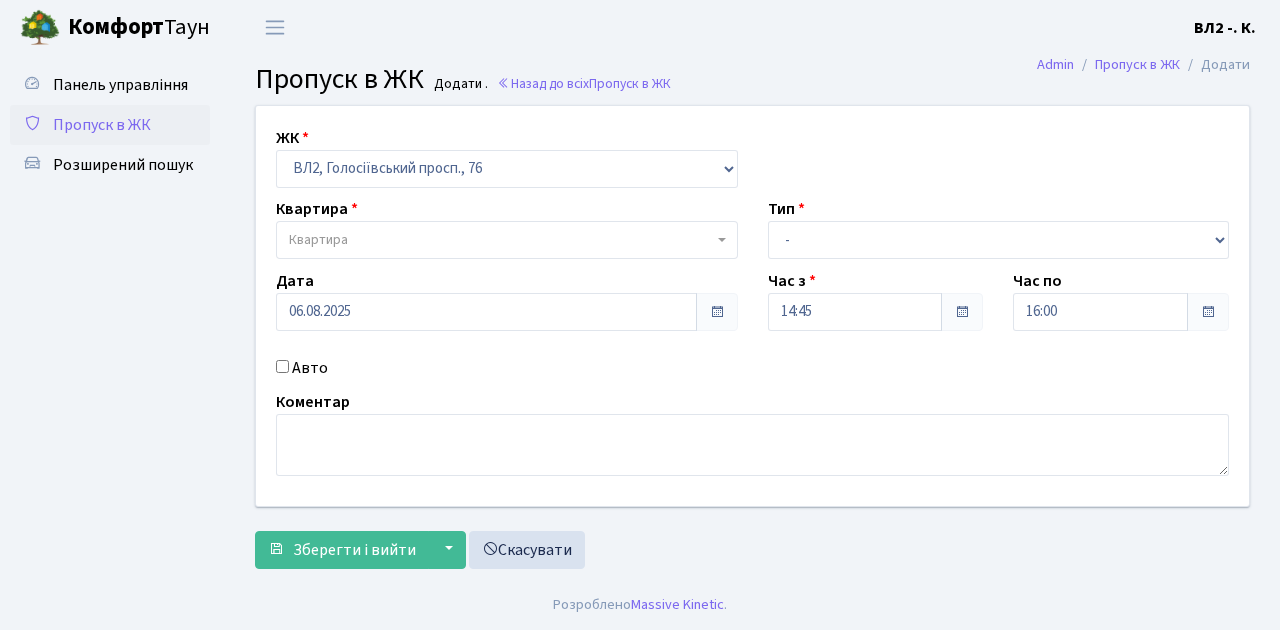 click on "Квартира" at bounding box center [501, 240] 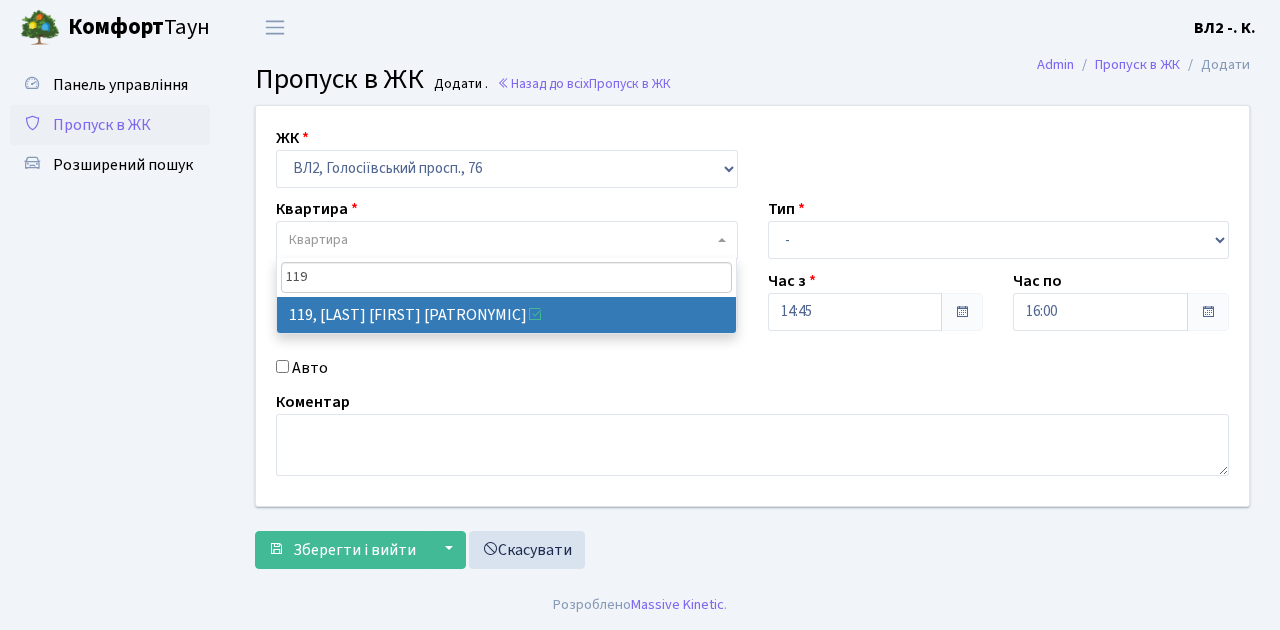 type on "119" 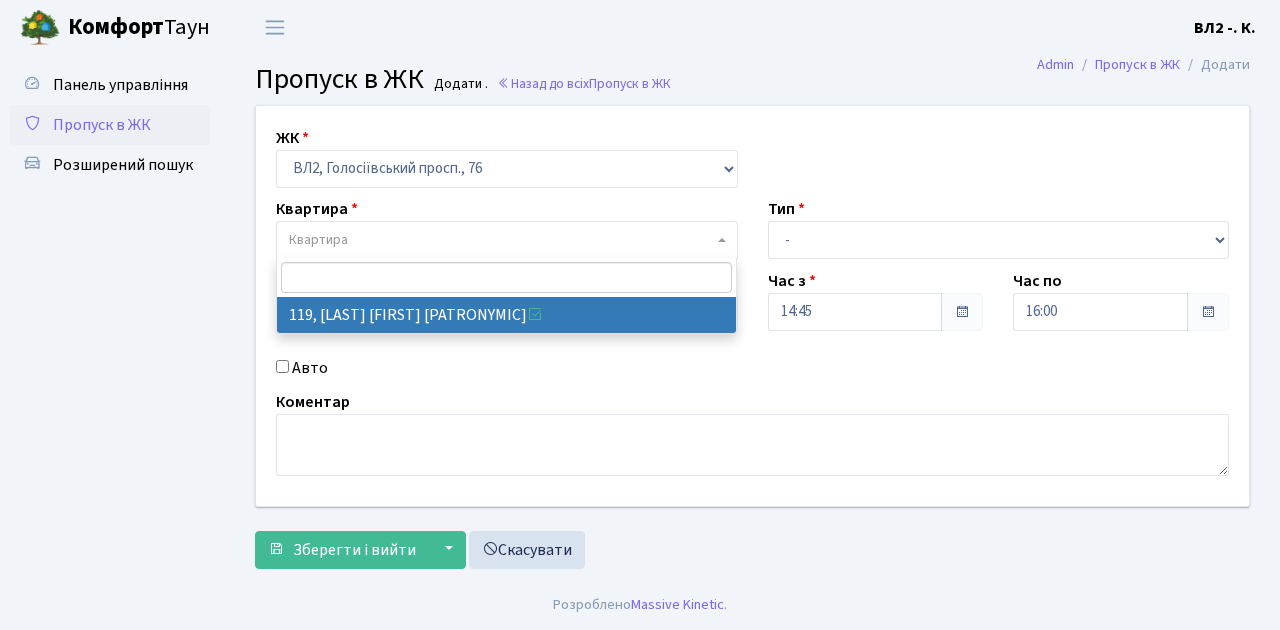 select on "38293" 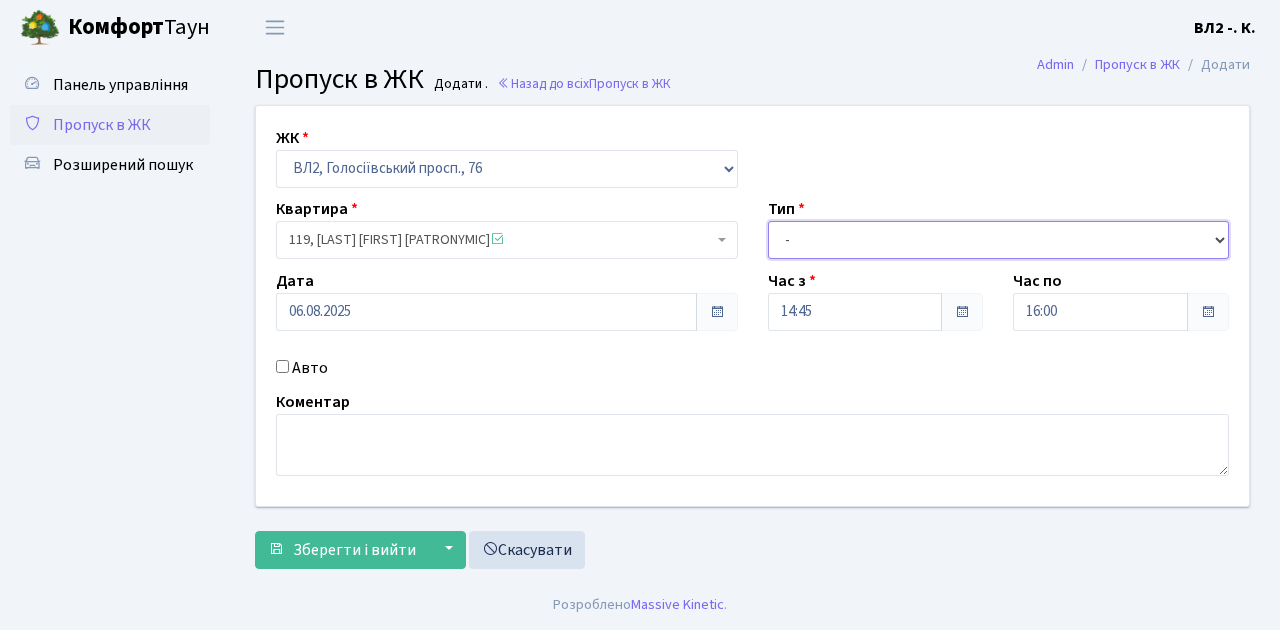 click on "-
Доставка
Таксі
Гості
Сервіс" at bounding box center [999, 240] 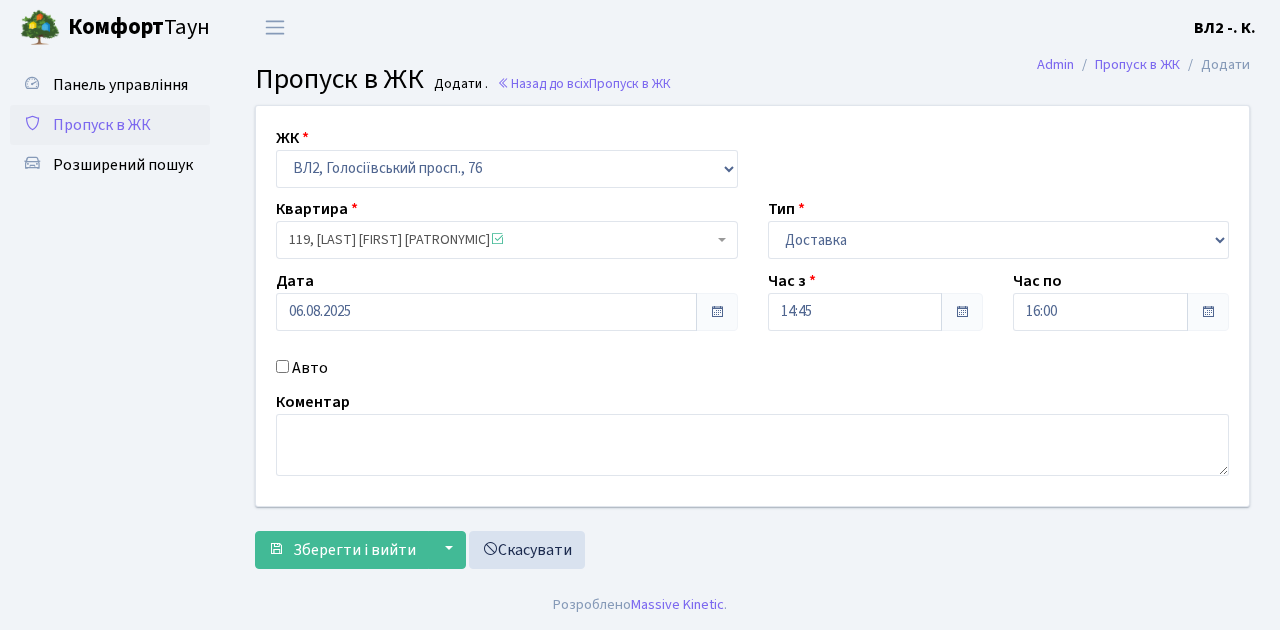 drag, startPoint x: 246, startPoint y: 431, endPoint x: 292, endPoint y: 438, distance: 46.52956 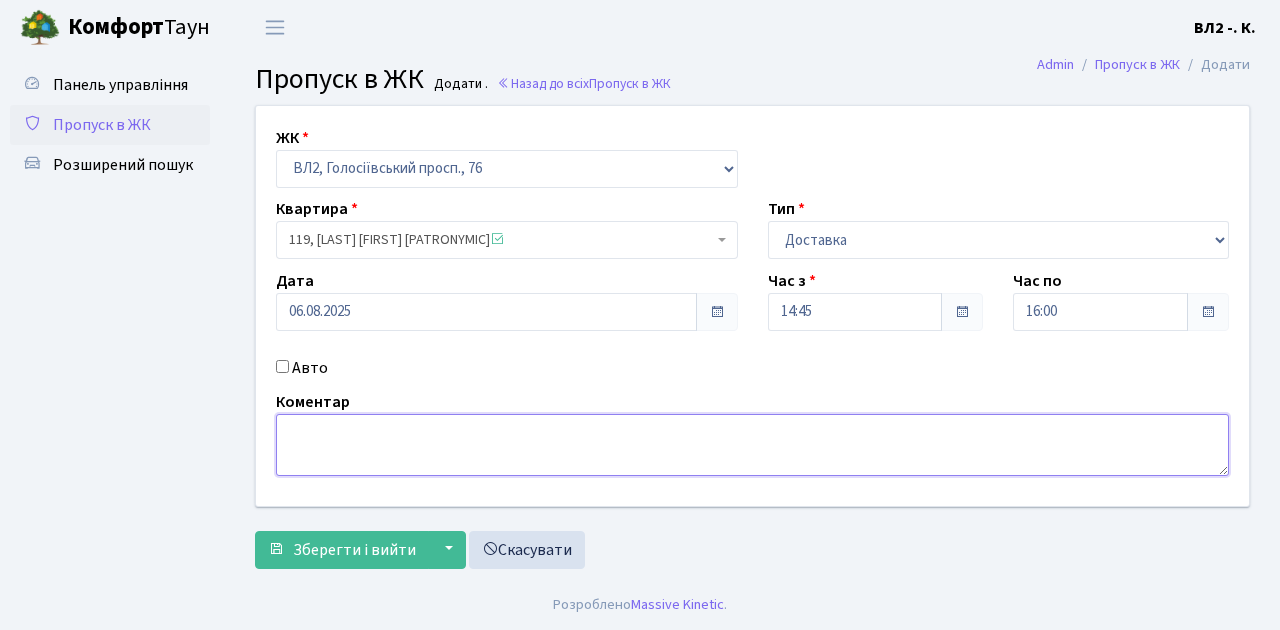 click at bounding box center [752, 445] 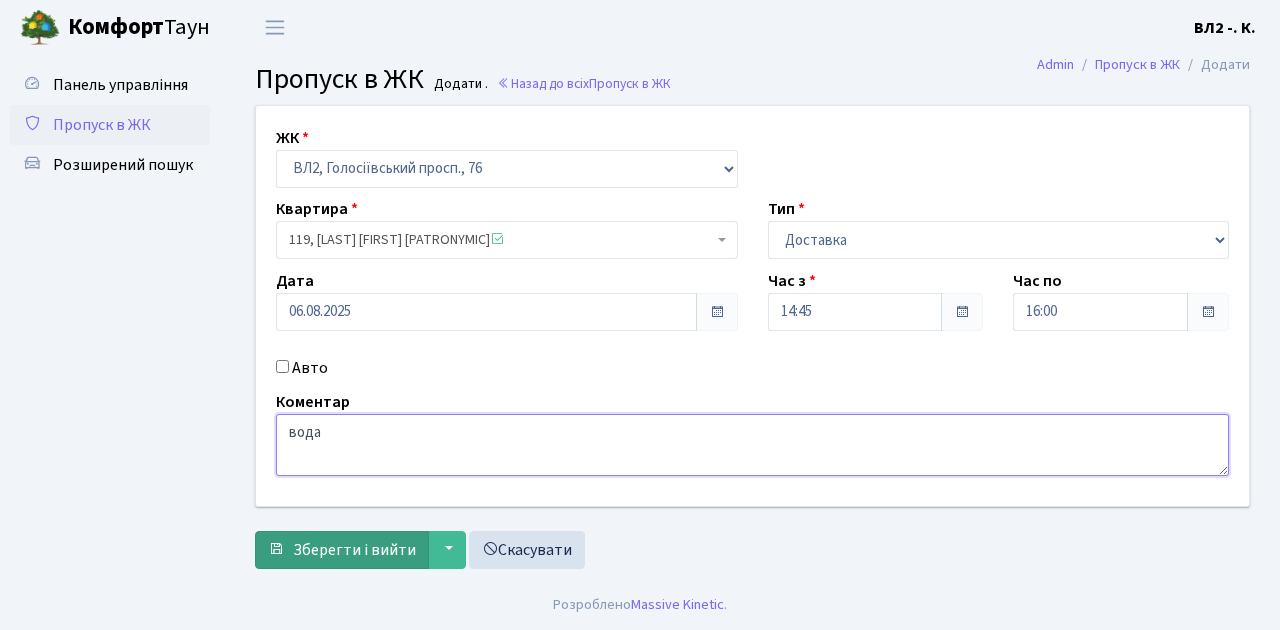 type on "вода" 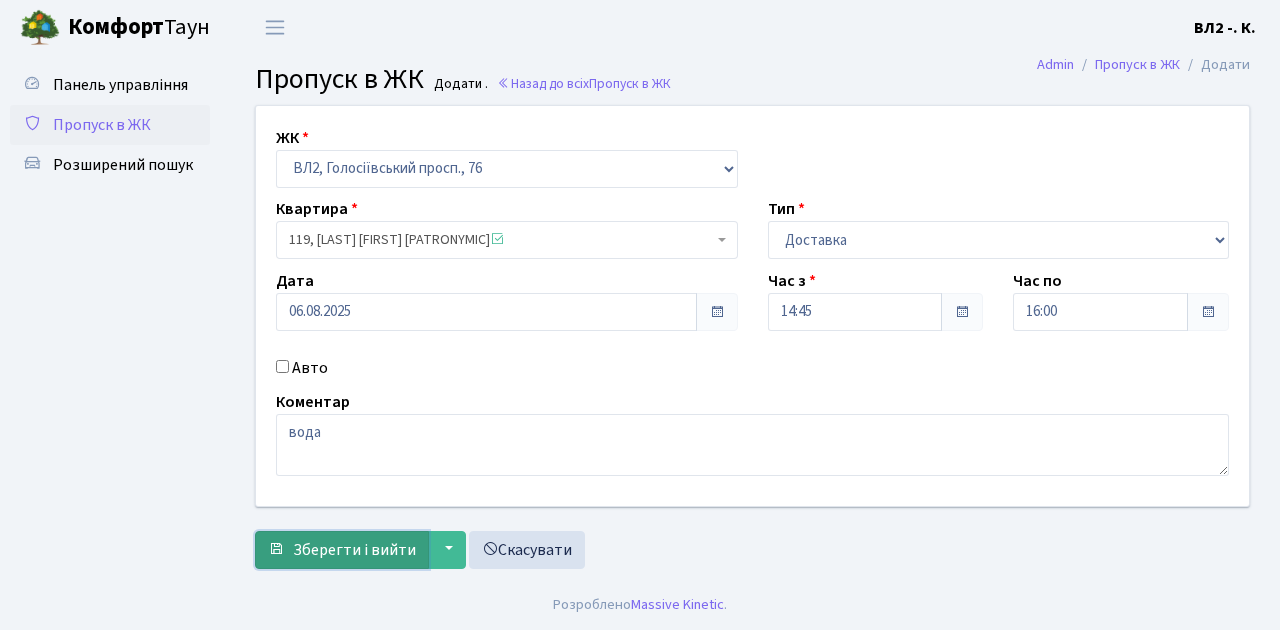 click on "Зберегти і вийти" at bounding box center [354, 550] 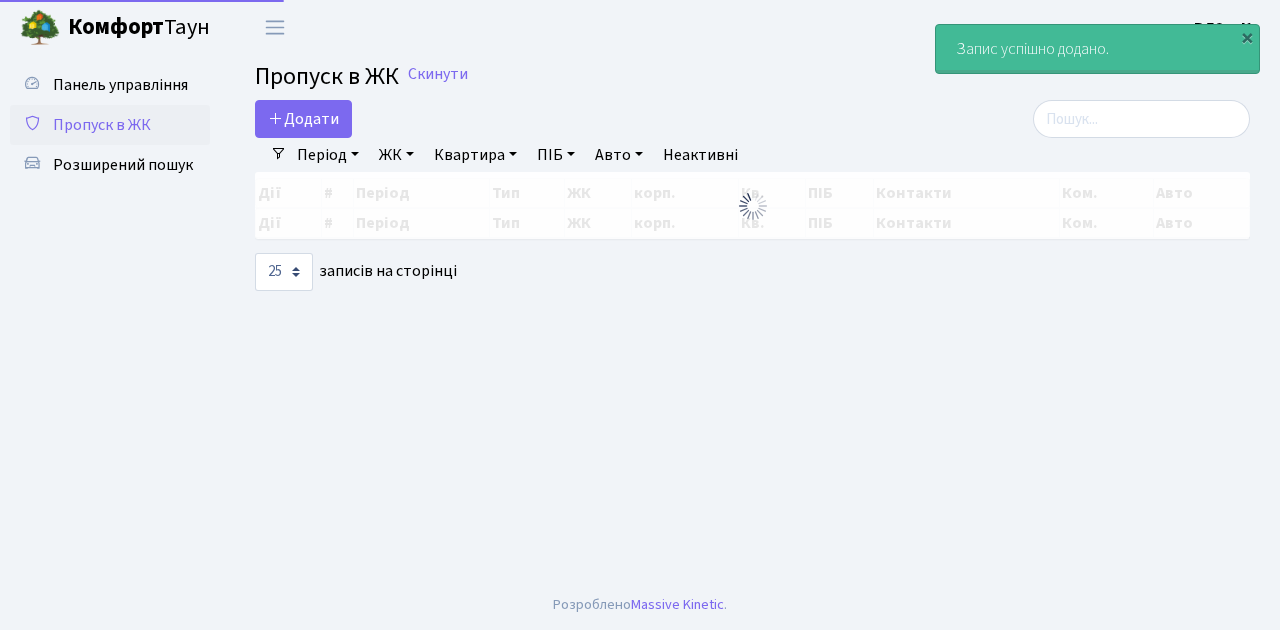 select on "25" 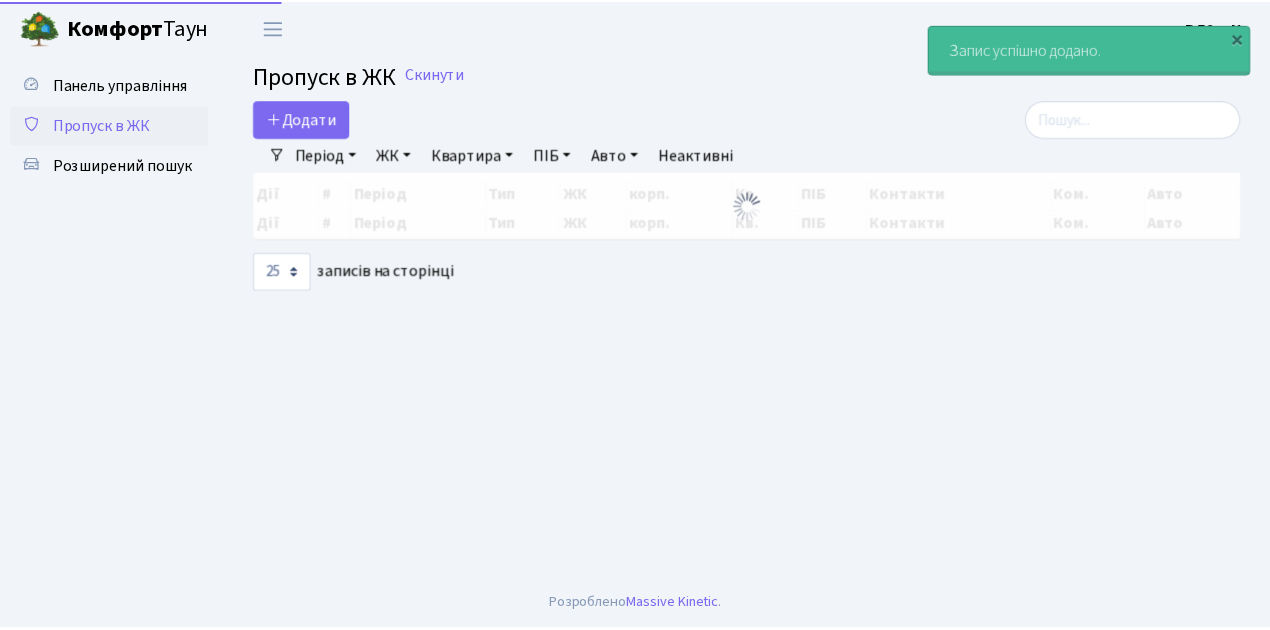 scroll, scrollTop: 0, scrollLeft: 0, axis: both 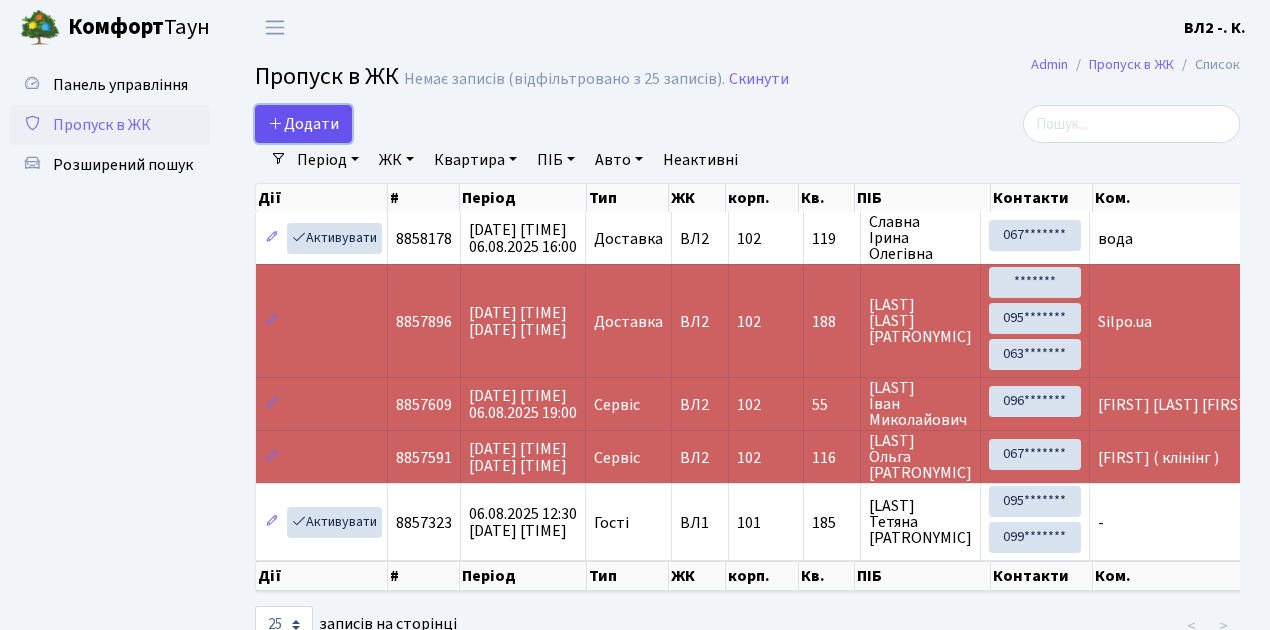 click on "Додати" at bounding box center (303, 124) 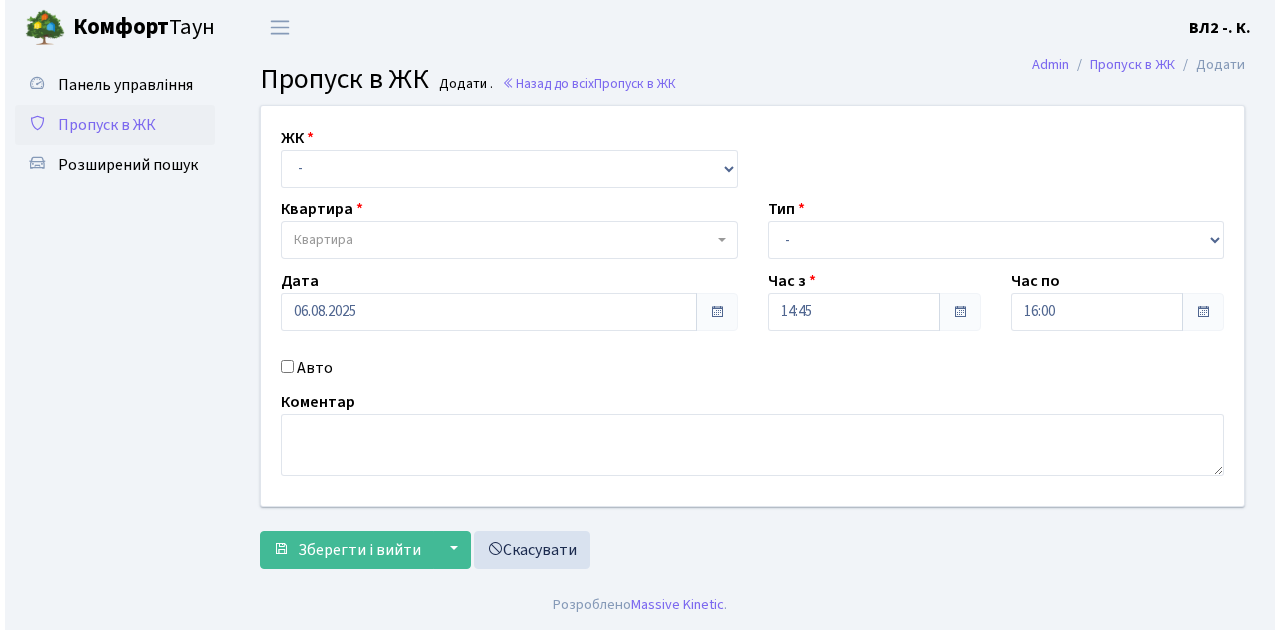 scroll, scrollTop: 0, scrollLeft: 0, axis: both 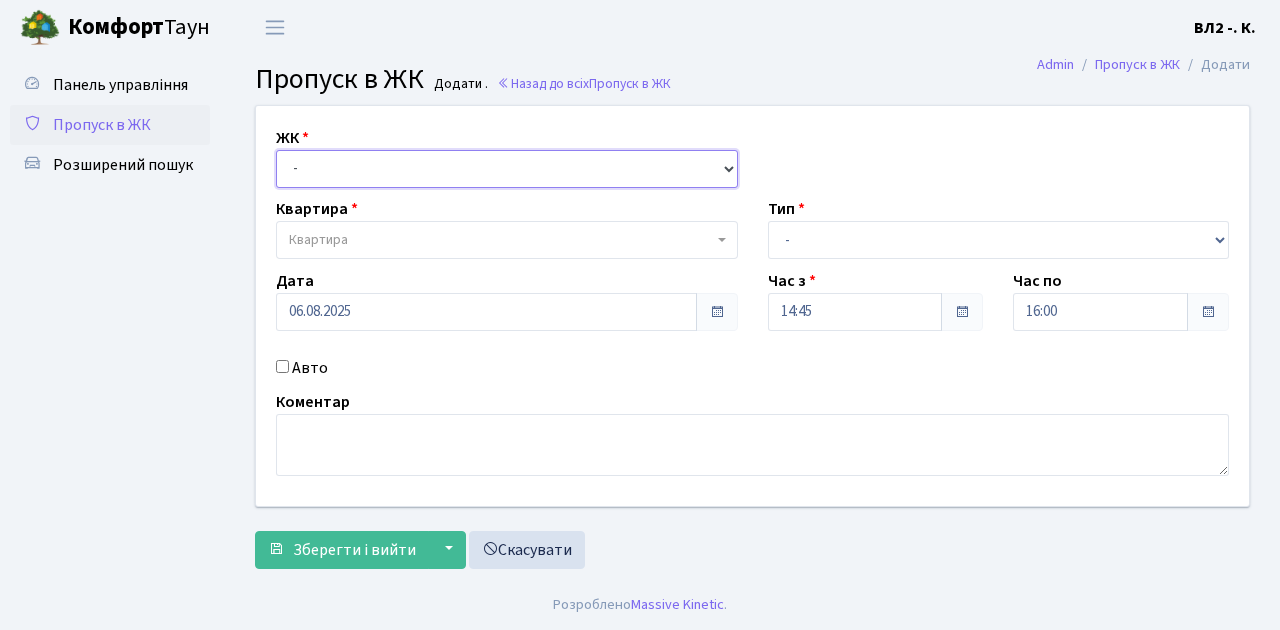 click on "-
ВЛ1, Ужгородський пров., 4/1
ВЛ2, Голосіївський просп., 76
ВЛ3, пр.Голосіївський, 78/2" at bounding box center [507, 169] 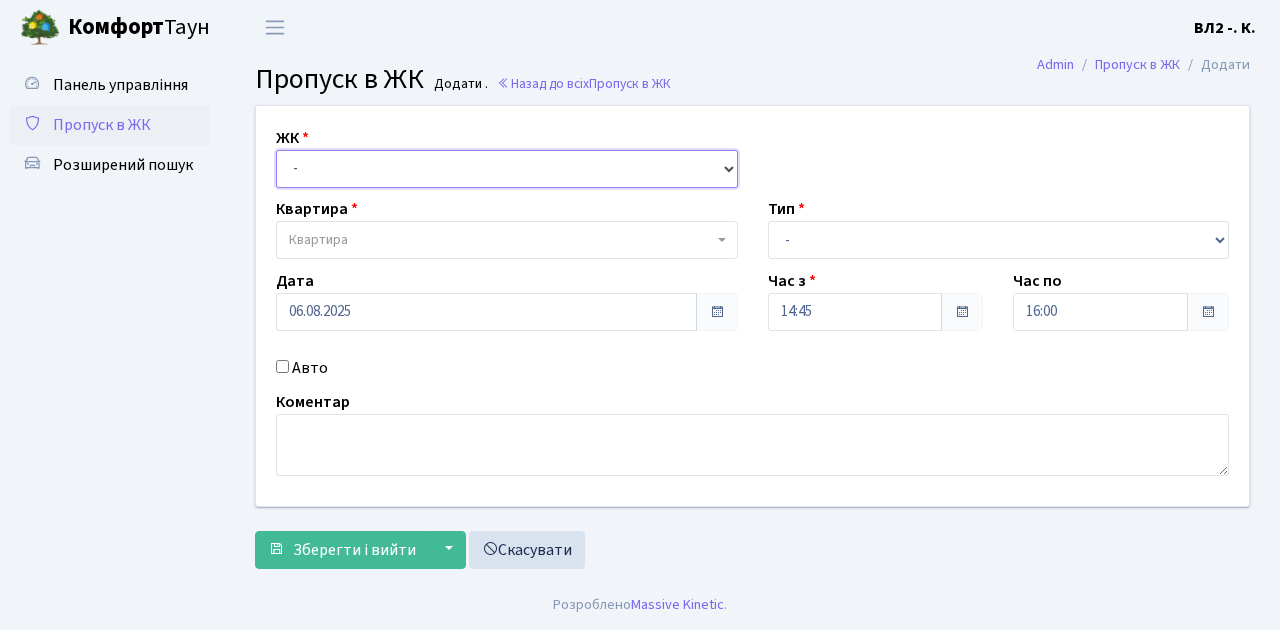 select on "317" 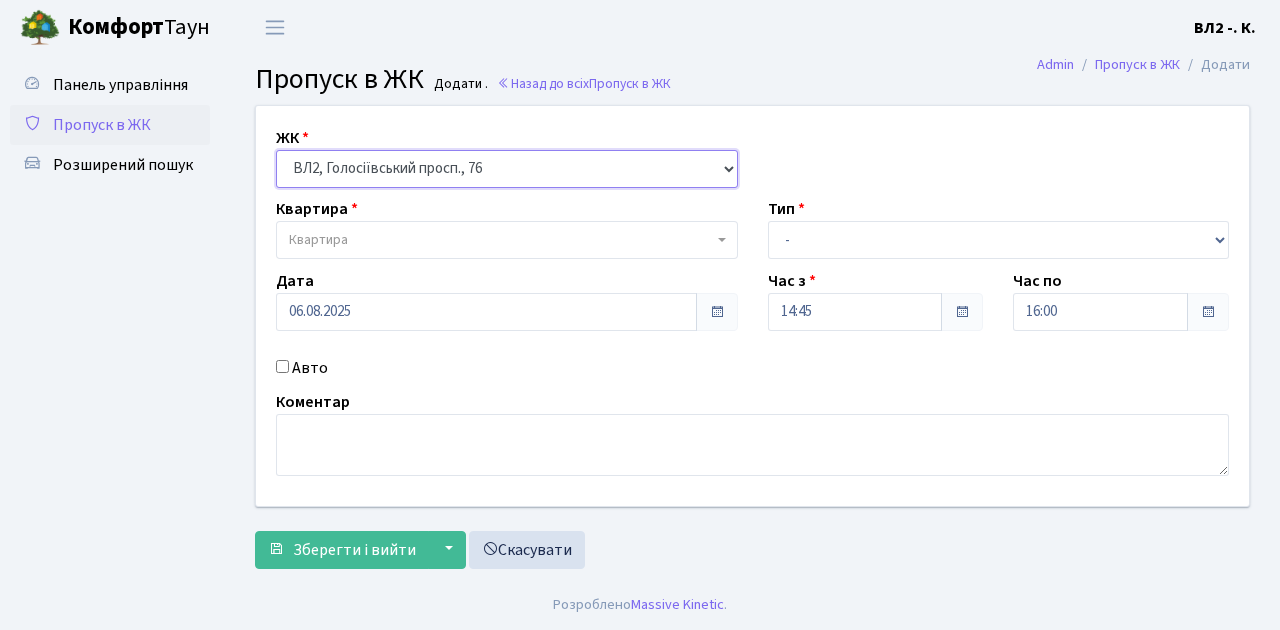 click on "-
ВЛ1, Ужгородський пров., 4/1
ВЛ2, Голосіївський просп., 76
ВЛ3, пр.Голосіївський, 78/2" at bounding box center [507, 169] 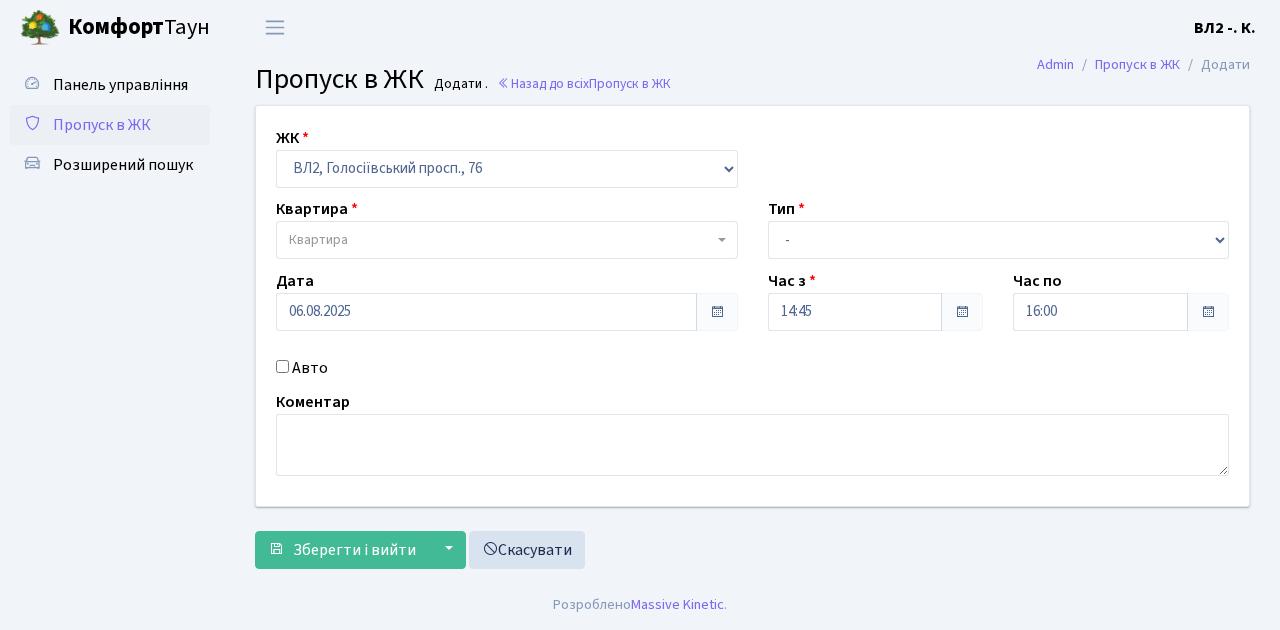 click on "Квартира" at bounding box center (501, 240) 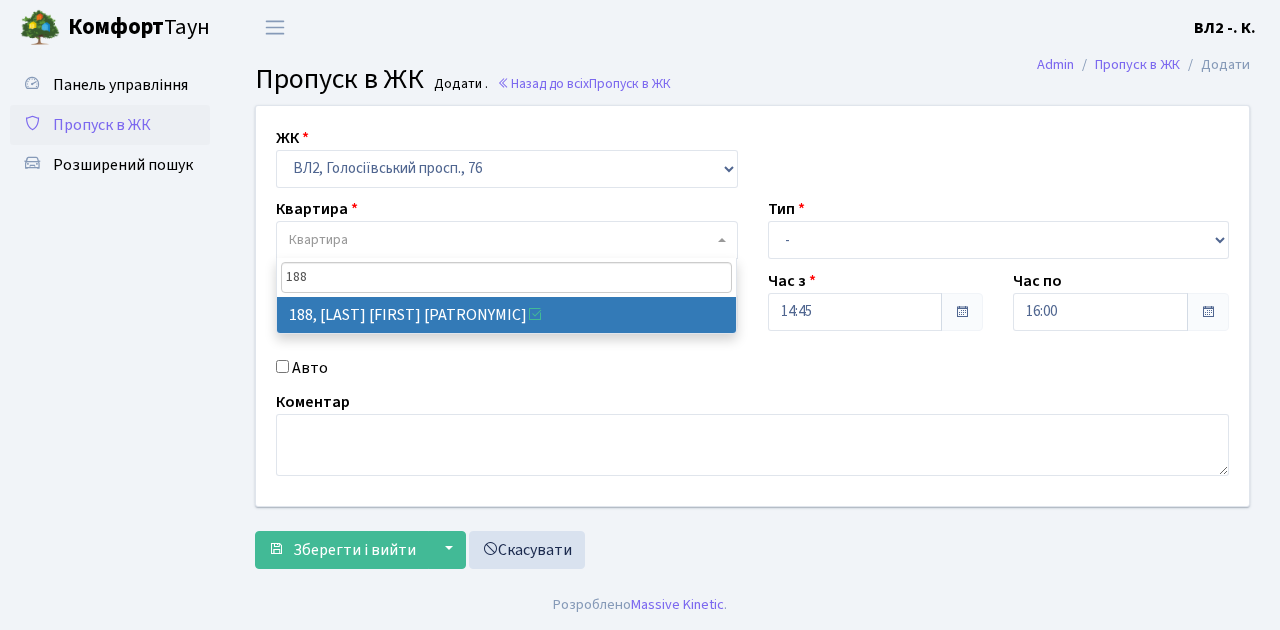 type on "188" 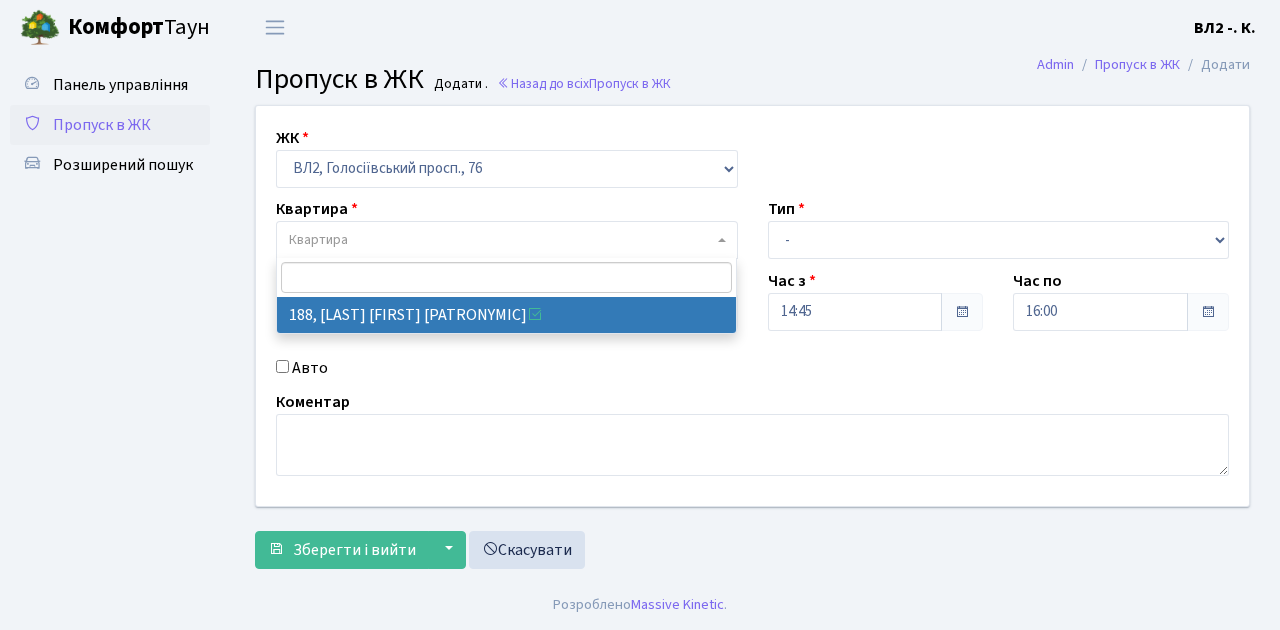 select on "40000" 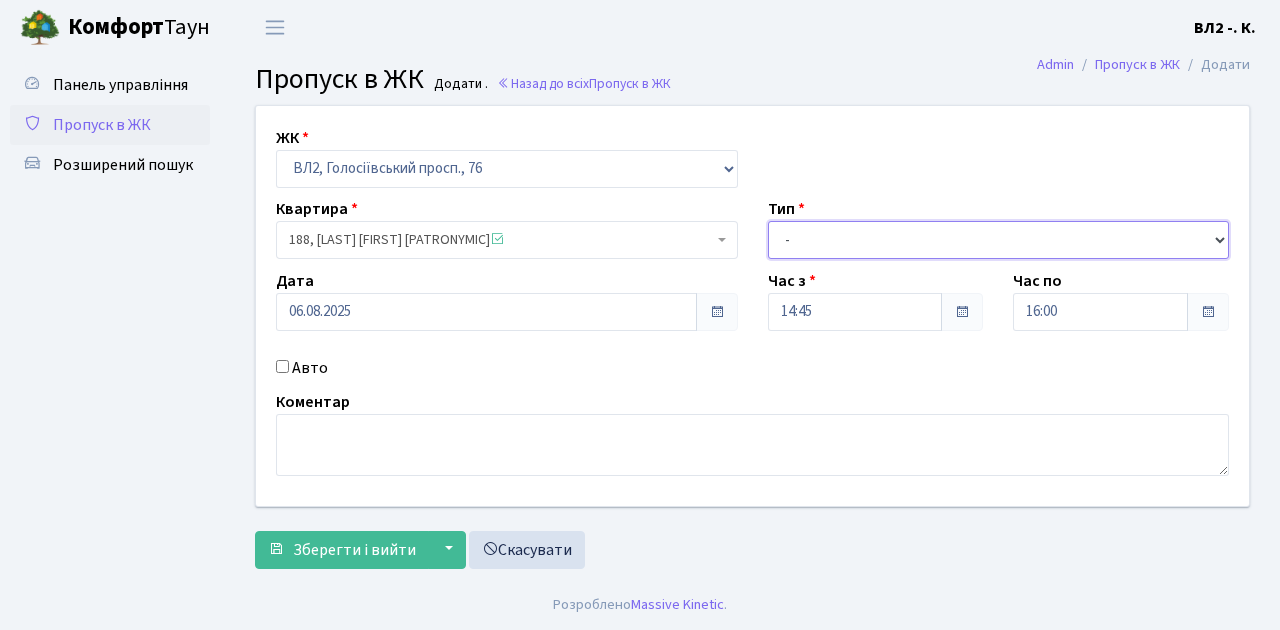 click on "-
Доставка
Таксі
Гості
Сервіс" at bounding box center [999, 240] 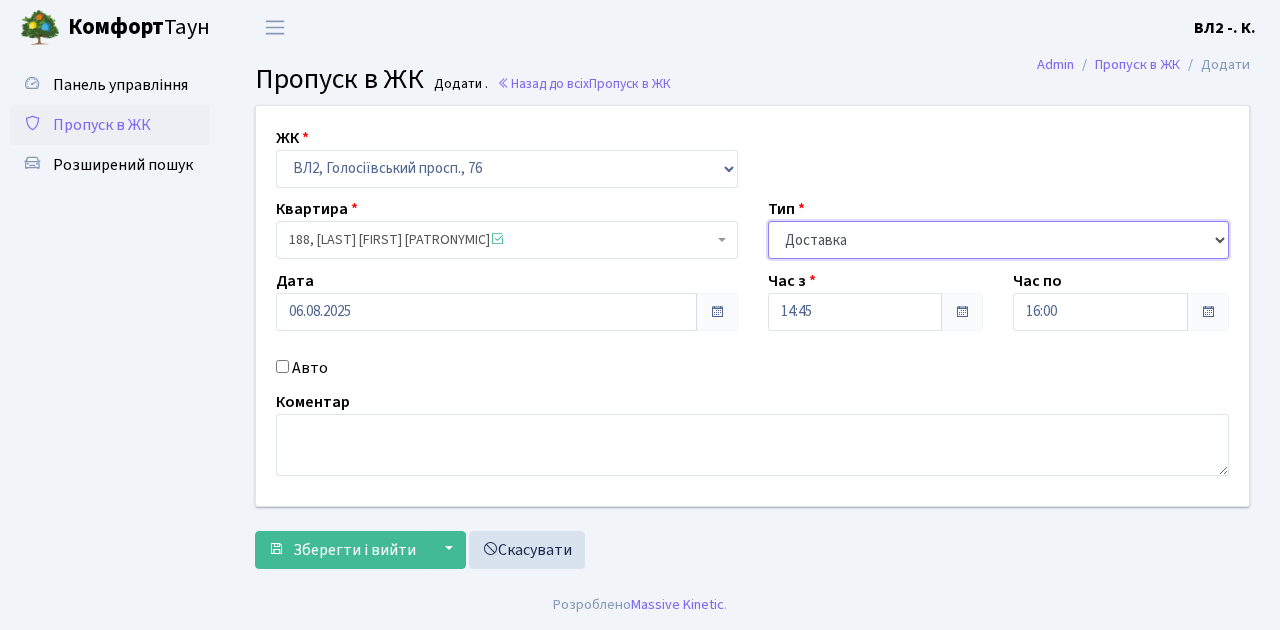 click on "-
Доставка
Таксі
Гості
Сервіс" at bounding box center [999, 240] 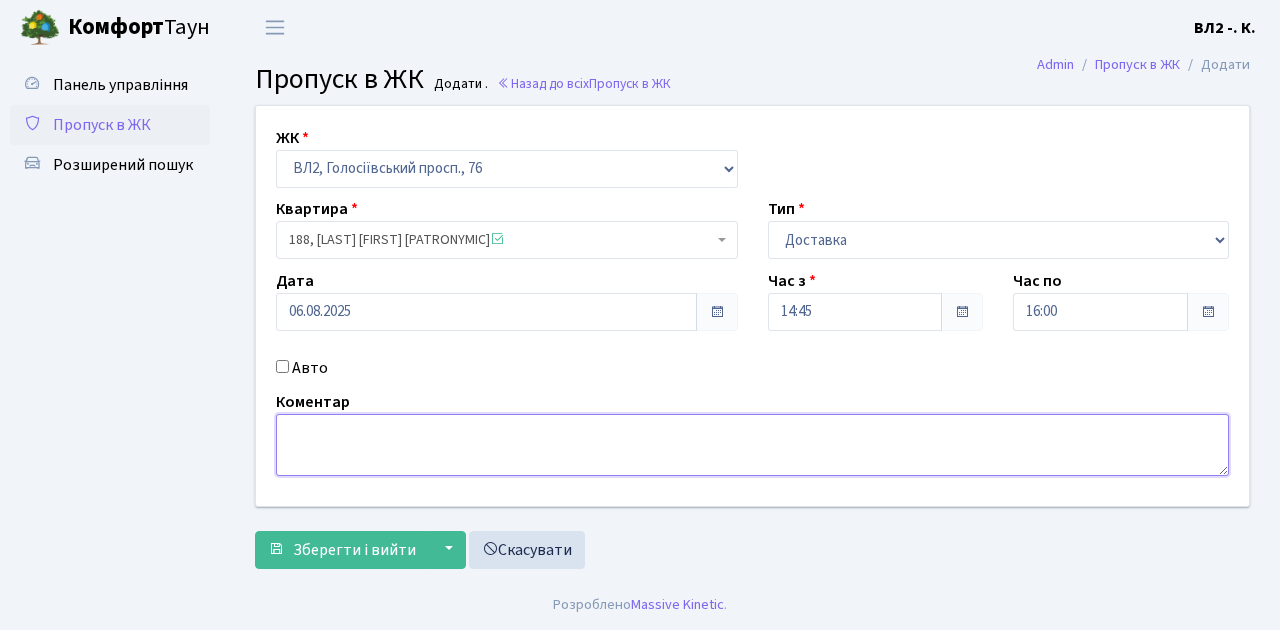 click at bounding box center (752, 445) 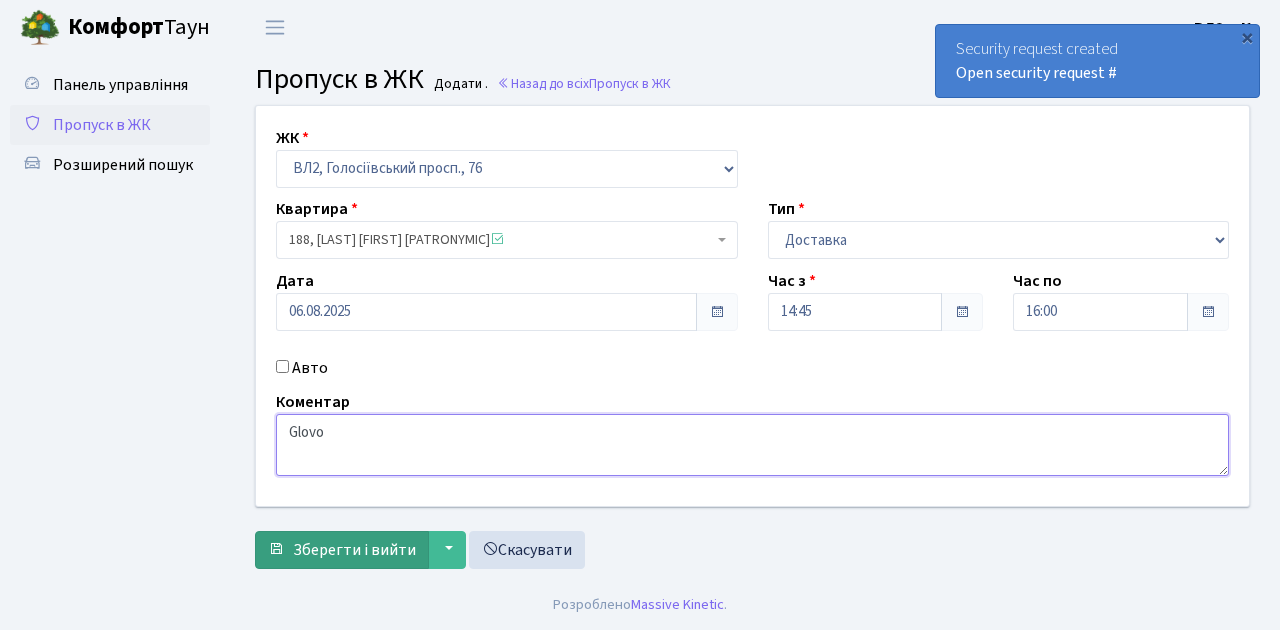 type on "Glovo" 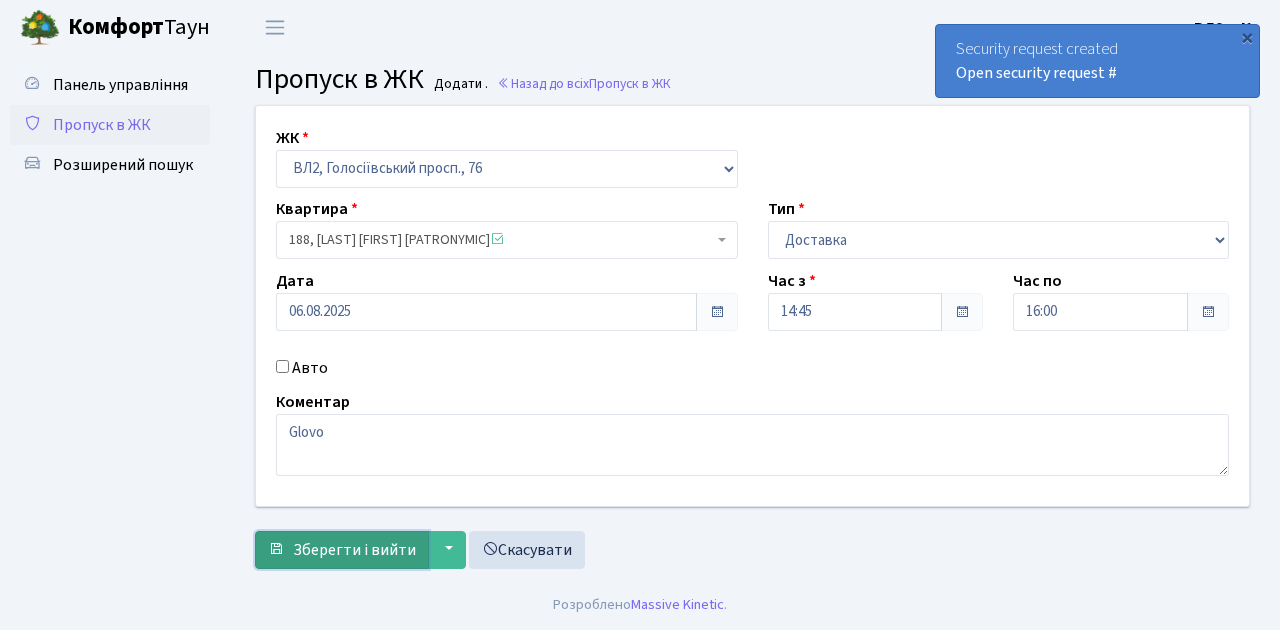 click on "Зберегти і вийти" at bounding box center (354, 550) 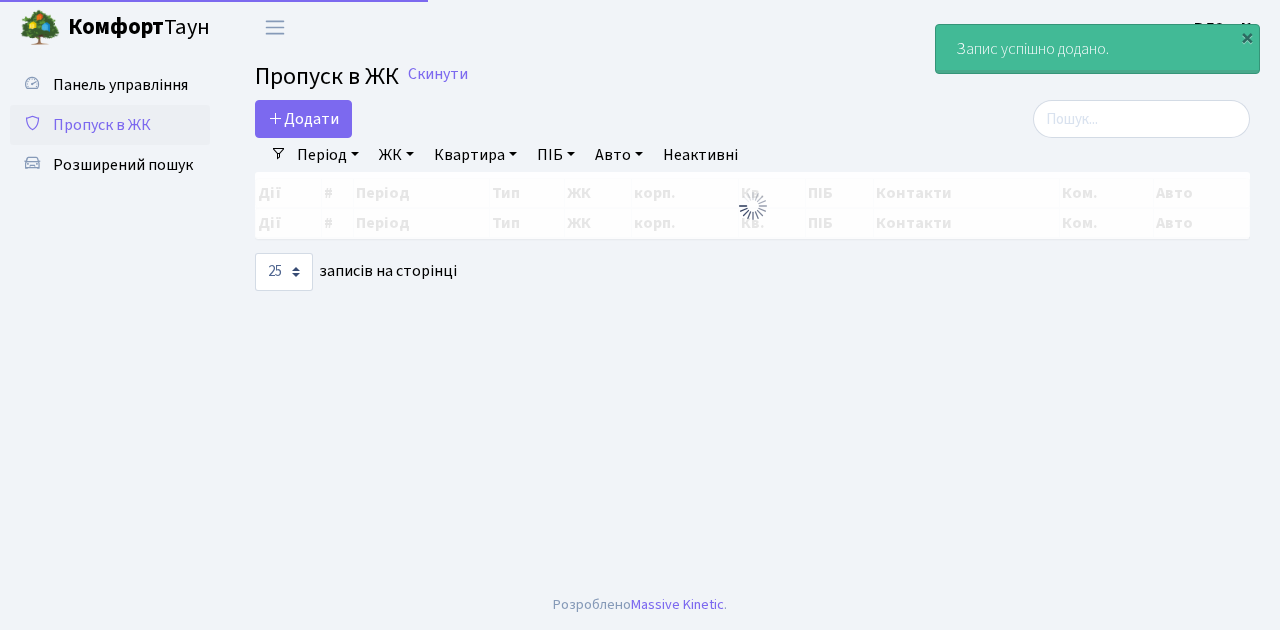 select on "25" 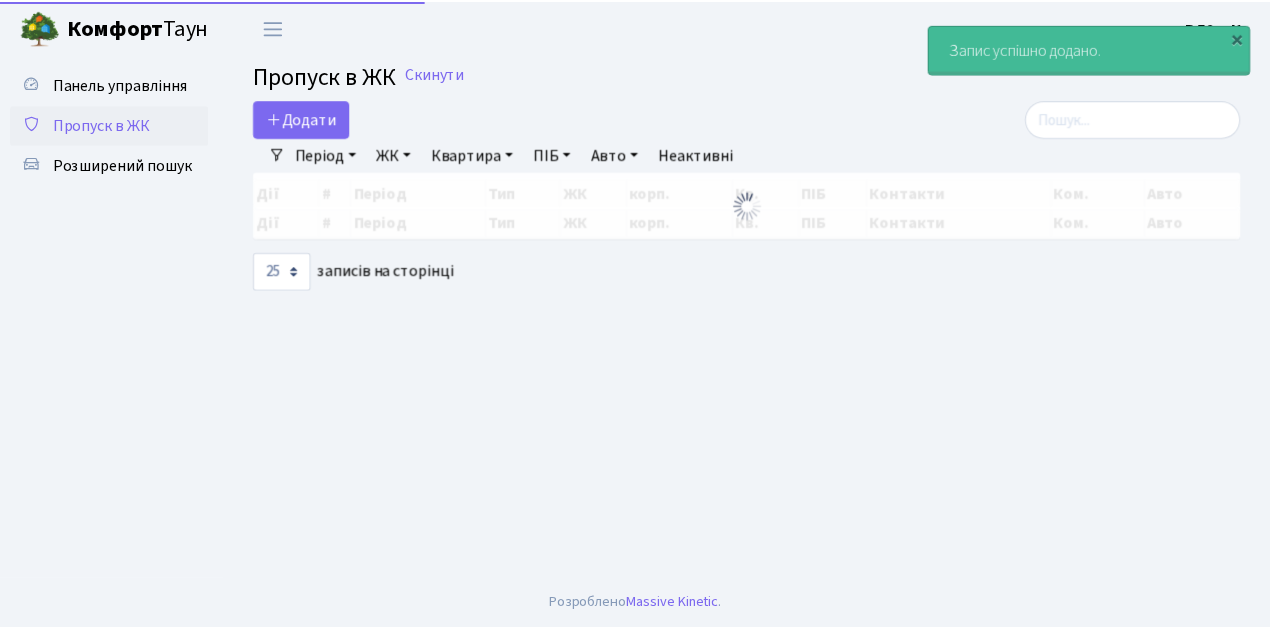 scroll, scrollTop: 0, scrollLeft: 0, axis: both 